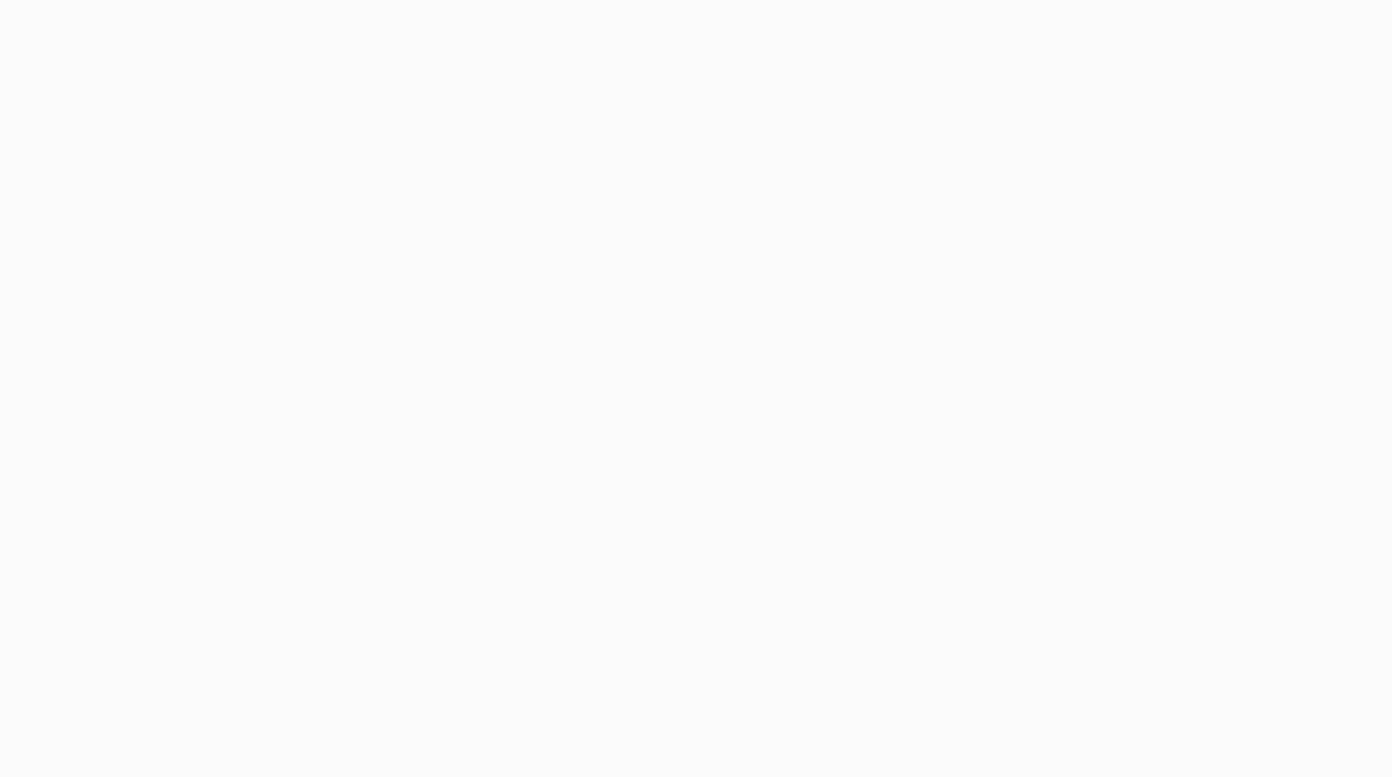 scroll, scrollTop: 0, scrollLeft: 0, axis: both 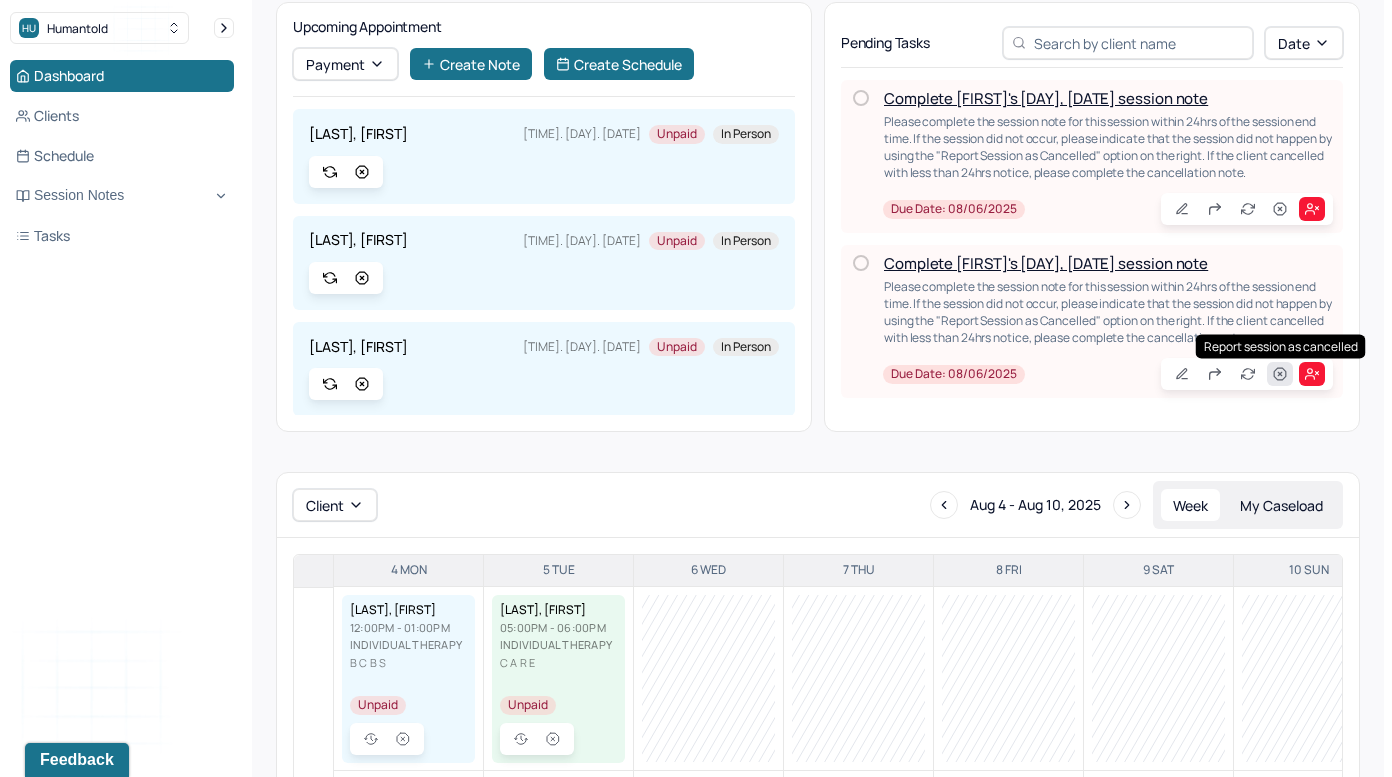 click 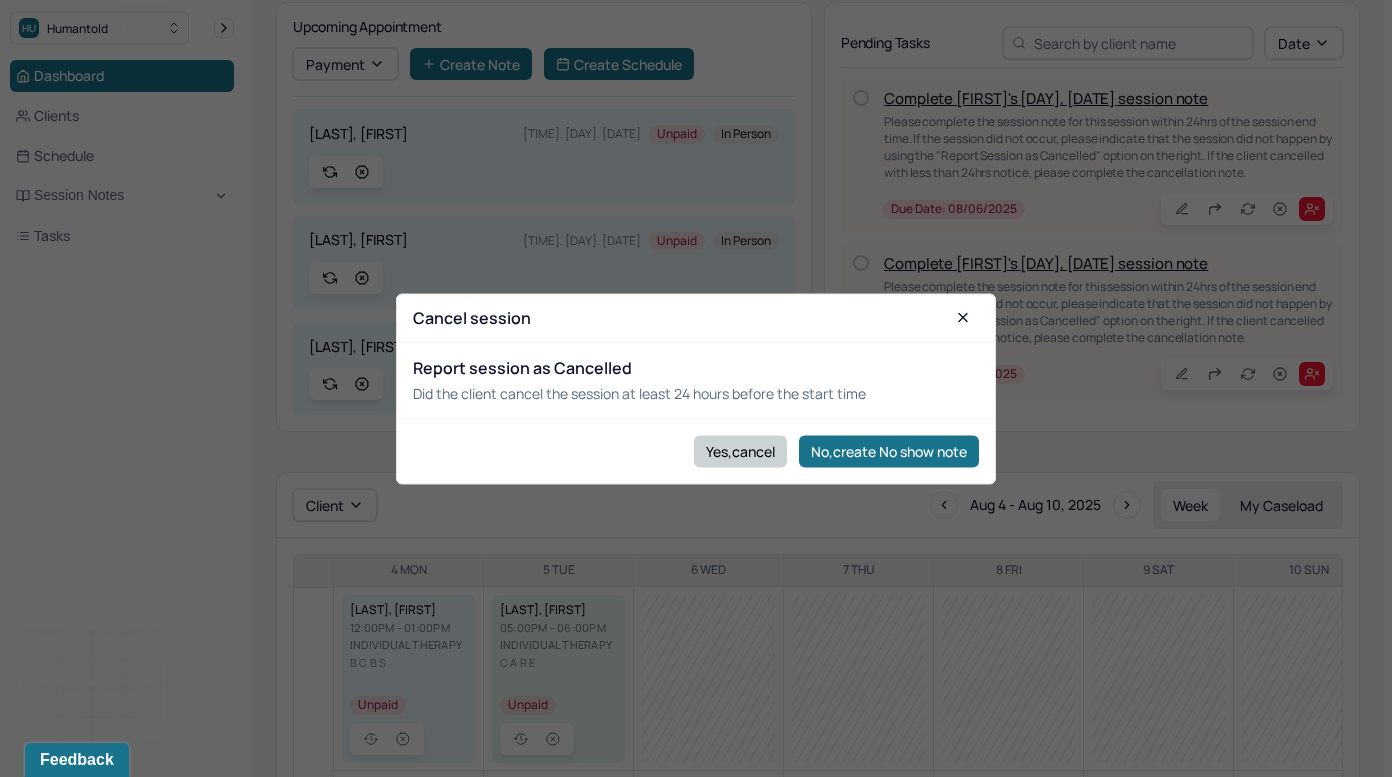 click on "Yes,cancel" at bounding box center [740, 451] 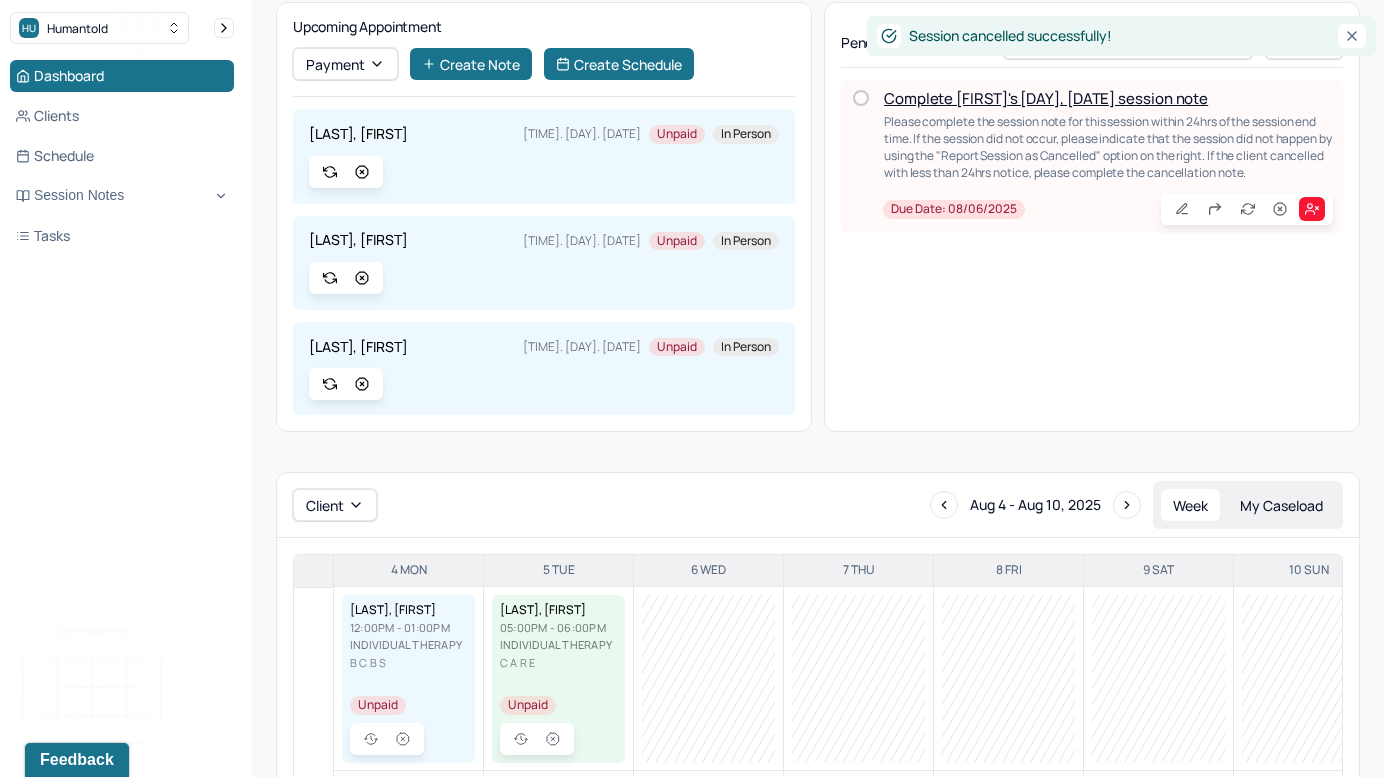 click on "Complete [FIRST]'s [DAY], [DATE] session note" at bounding box center [1046, 98] 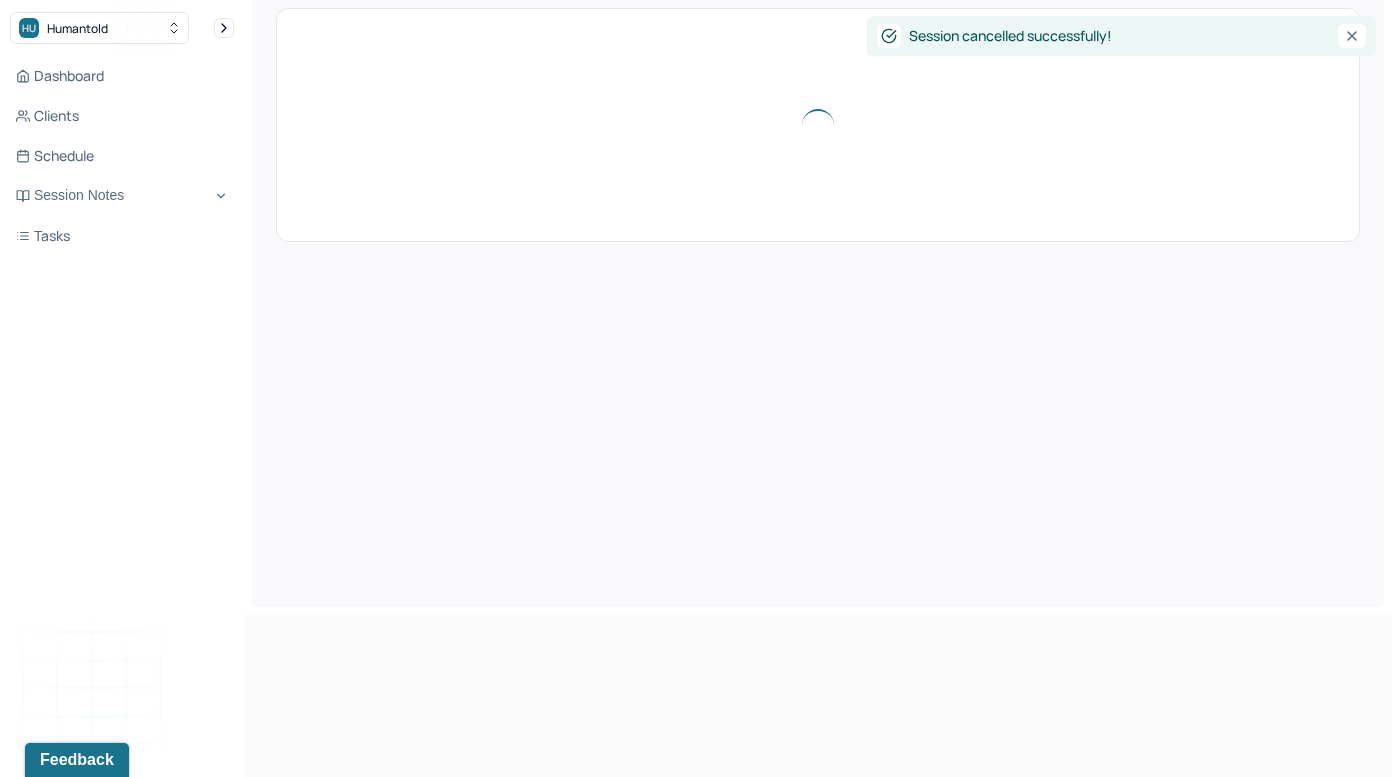 scroll, scrollTop: 0, scrollLeft: 0, axis: both 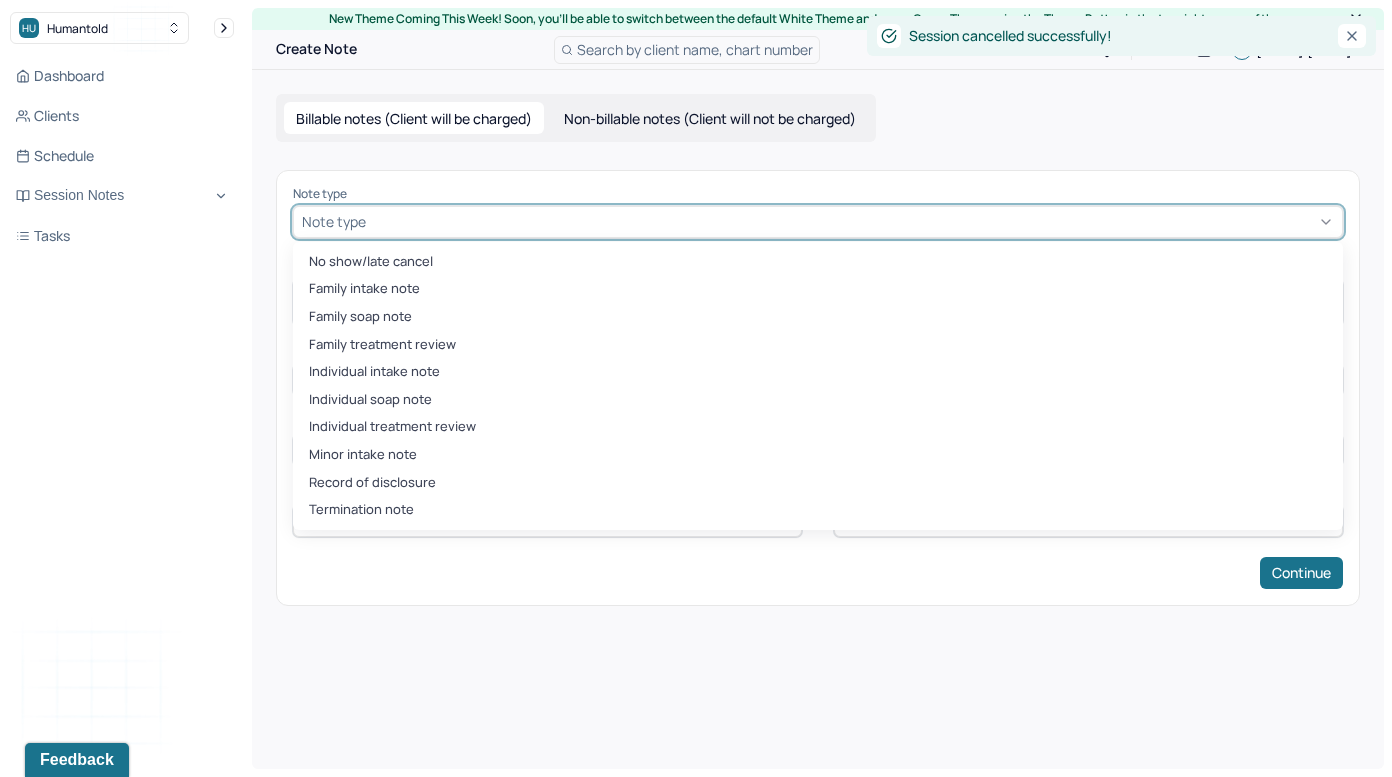 click at bounding box center [852, 221] 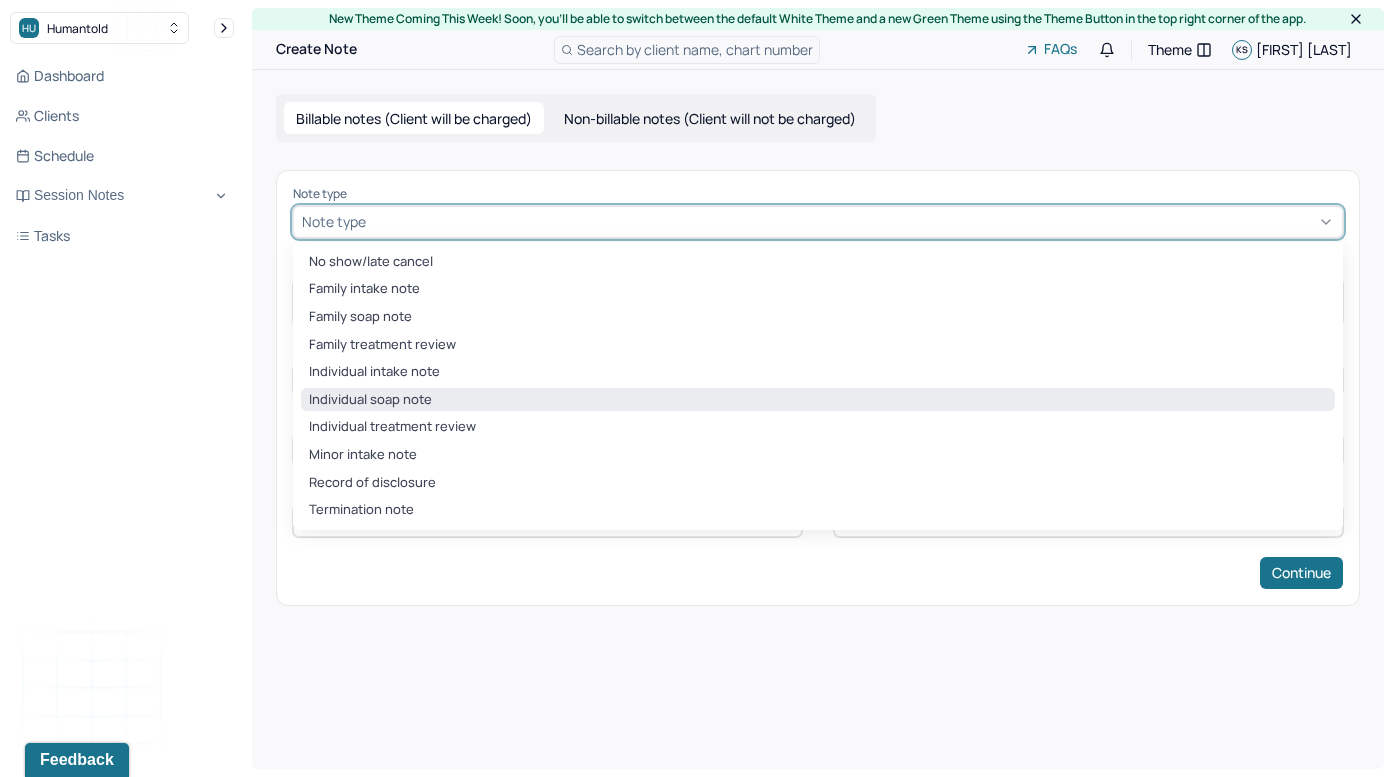 click on "Individual soap note" at bounding box center [818, 400] 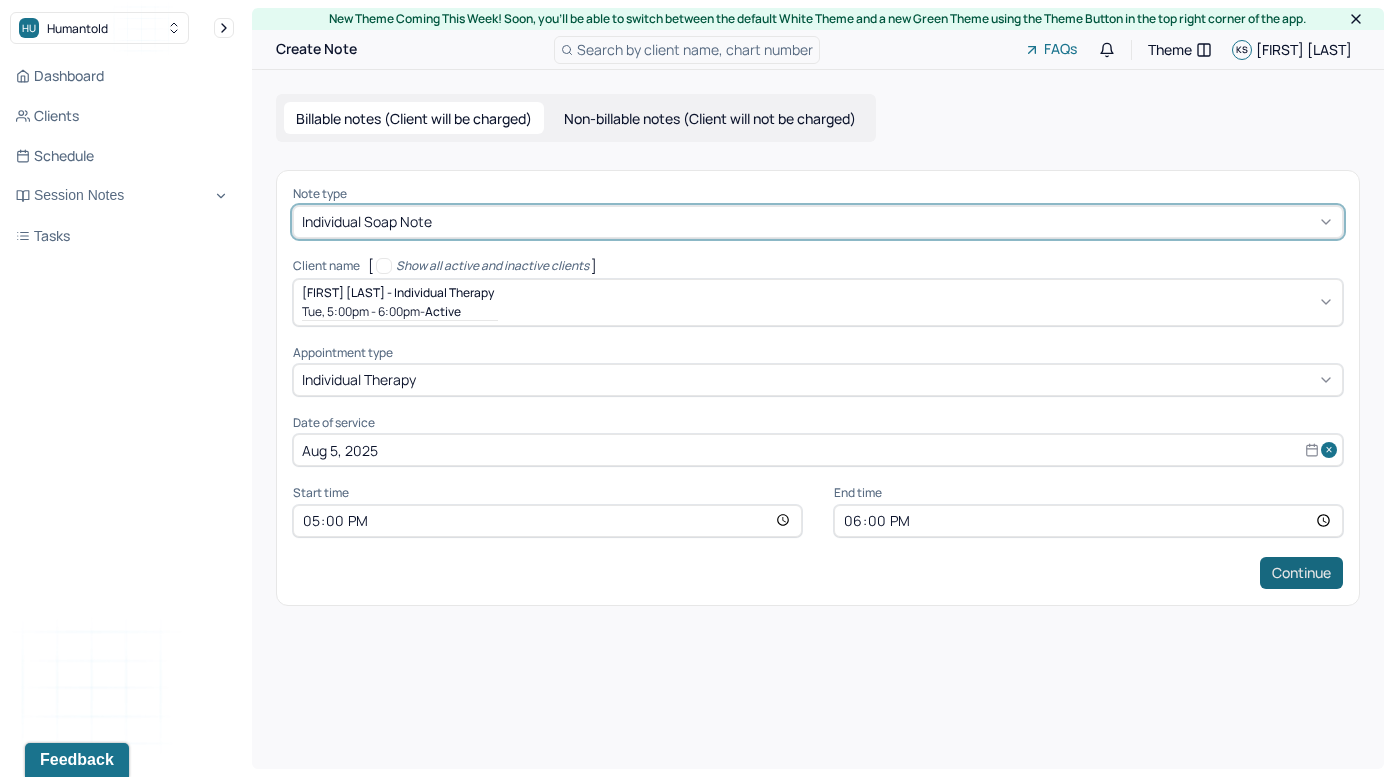 click on "Continue" at bounding box center [1301, 573] 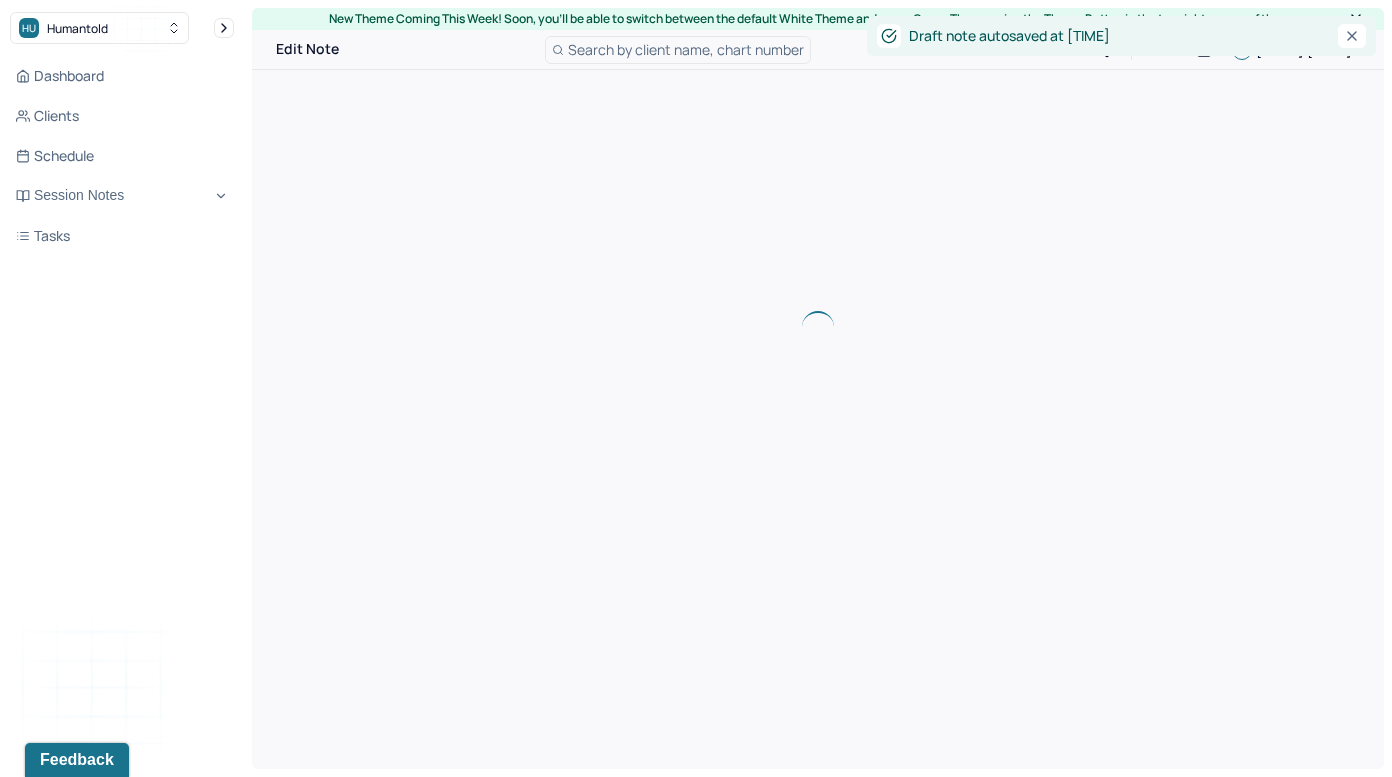 click at bounding box center [818, 327] 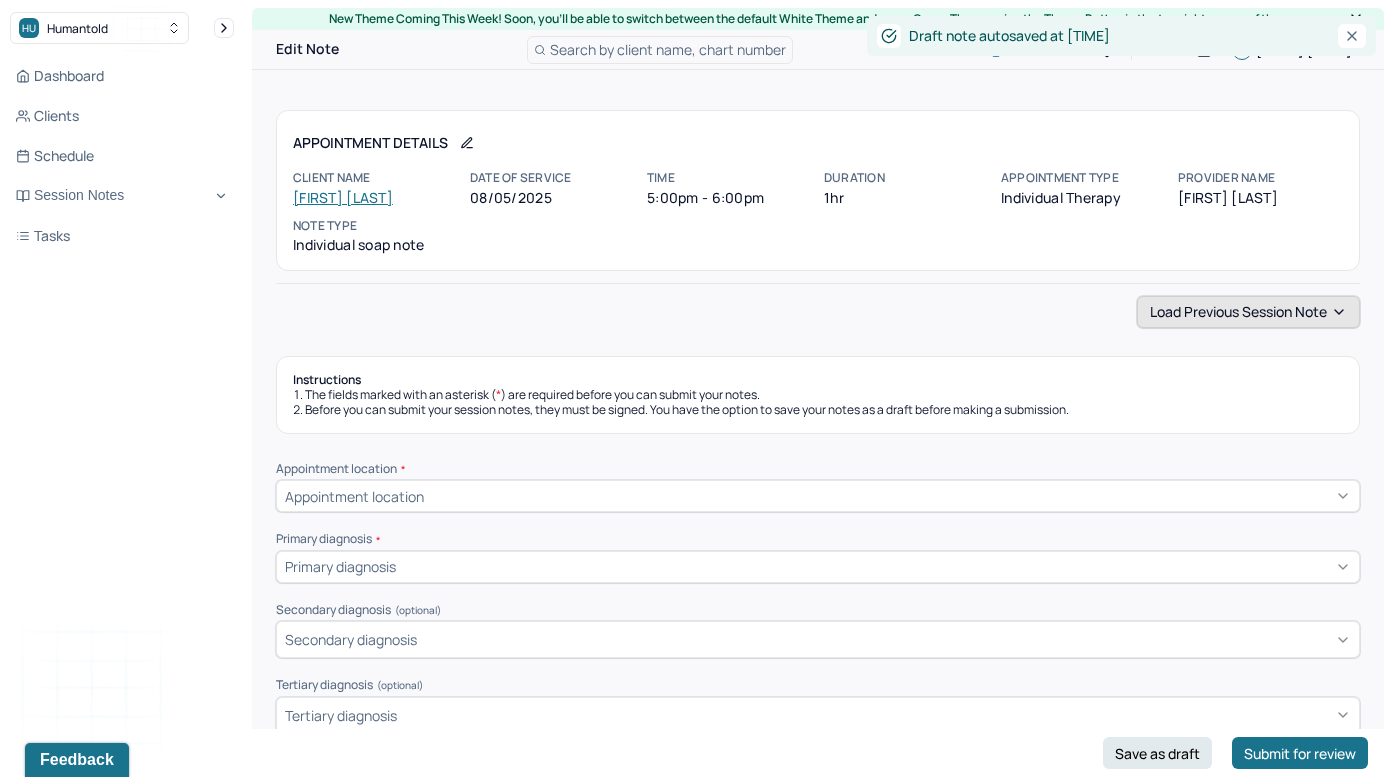 click on "Load previous session note" at bounding box center [1248, 312] 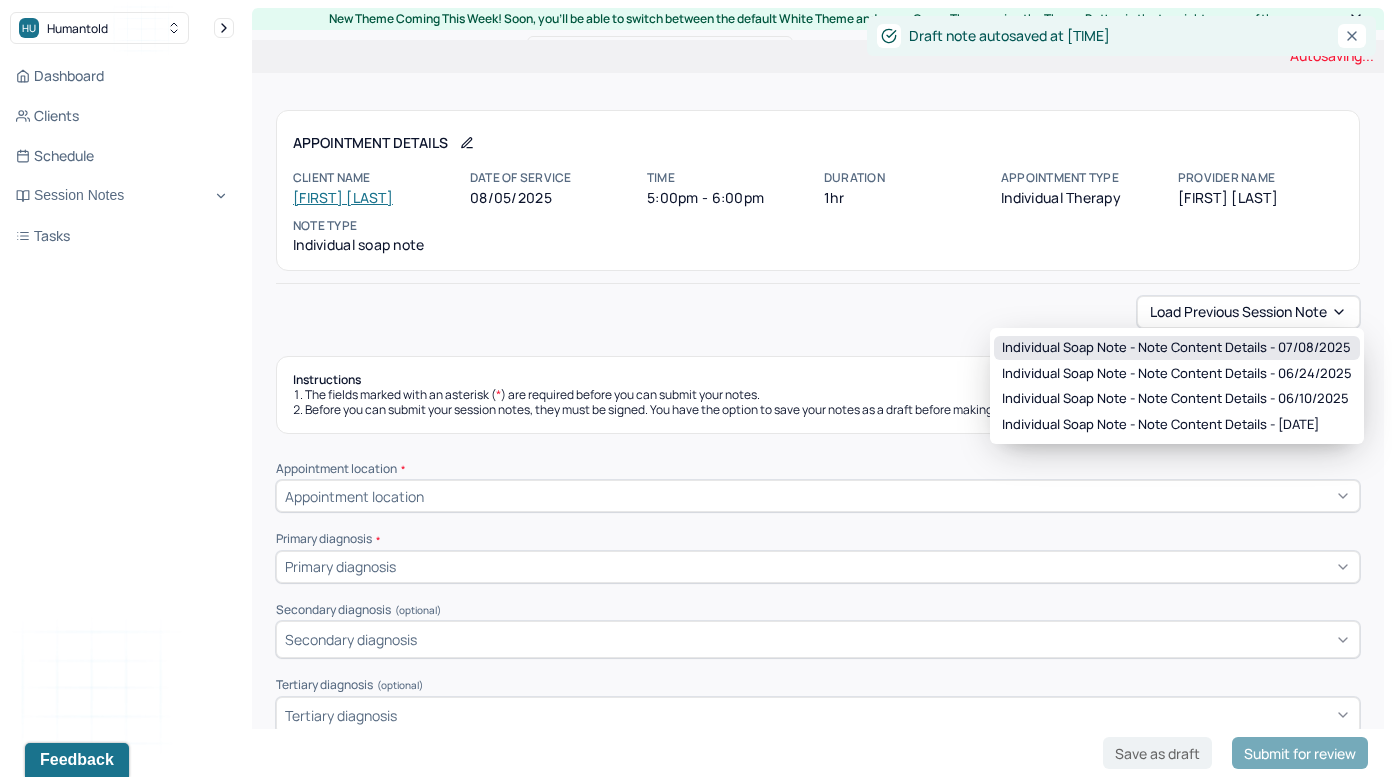 click on "Individual soap note   - Note content Details -   [DATE]" at bounding box center [1176, 348] 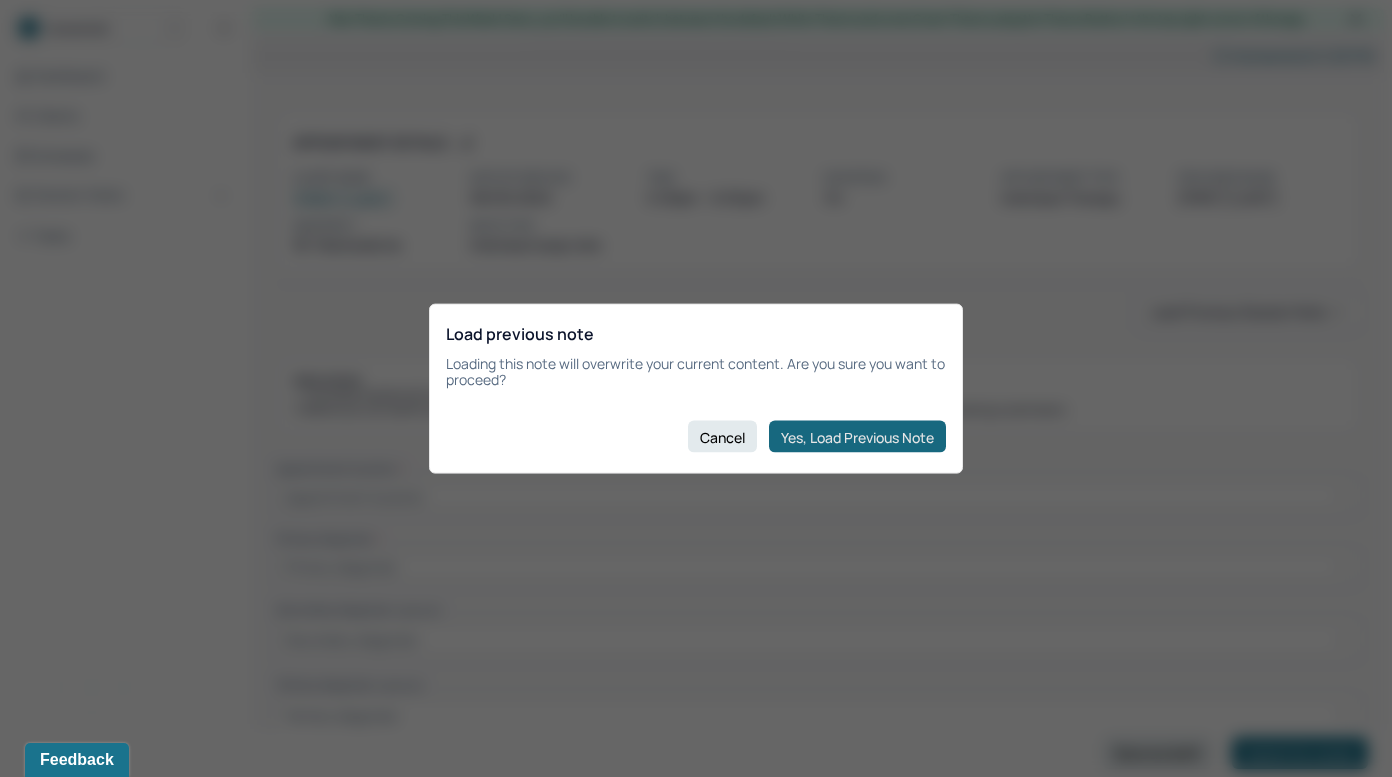 click on "Yes, Load Previous Note" at bounding box center (857, 437) 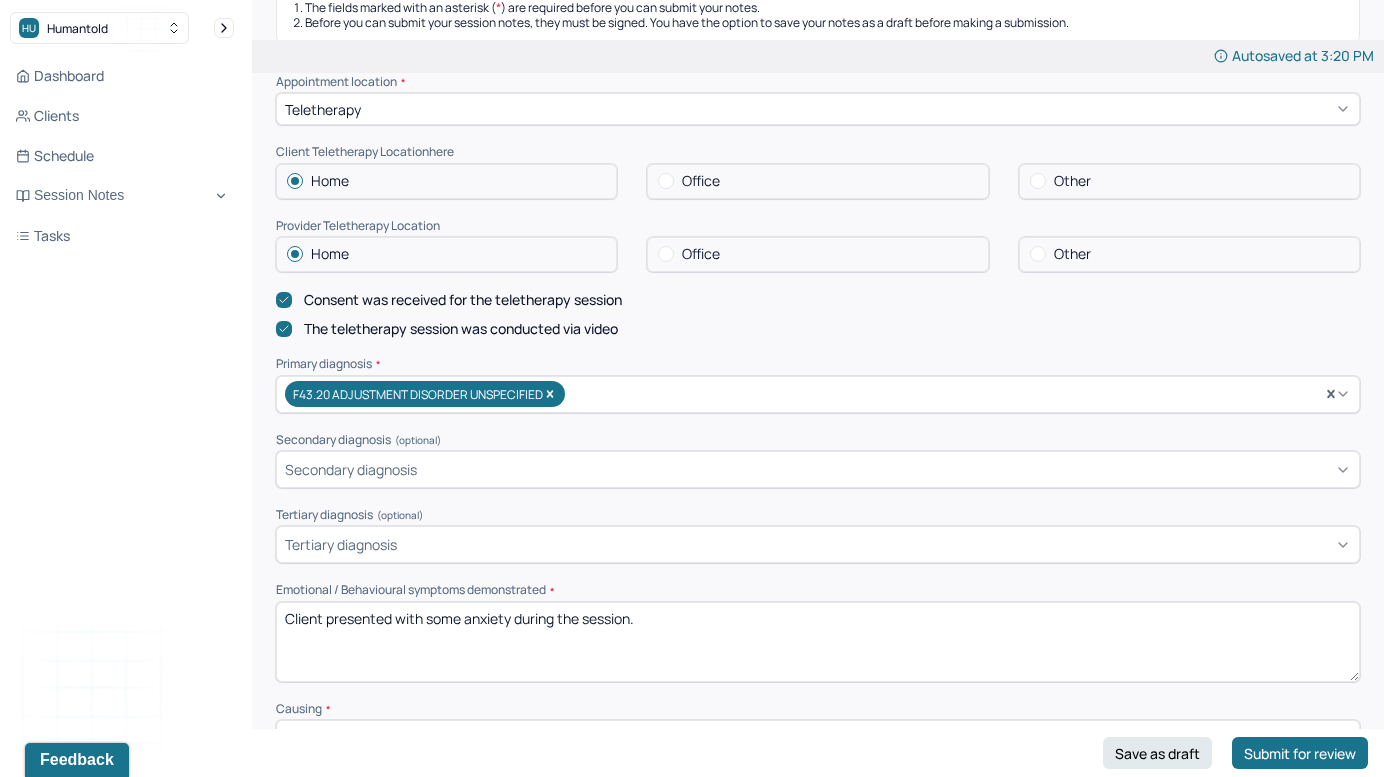 scroll, scrollTop: 391, scrollLeft: 0, axis: vertical 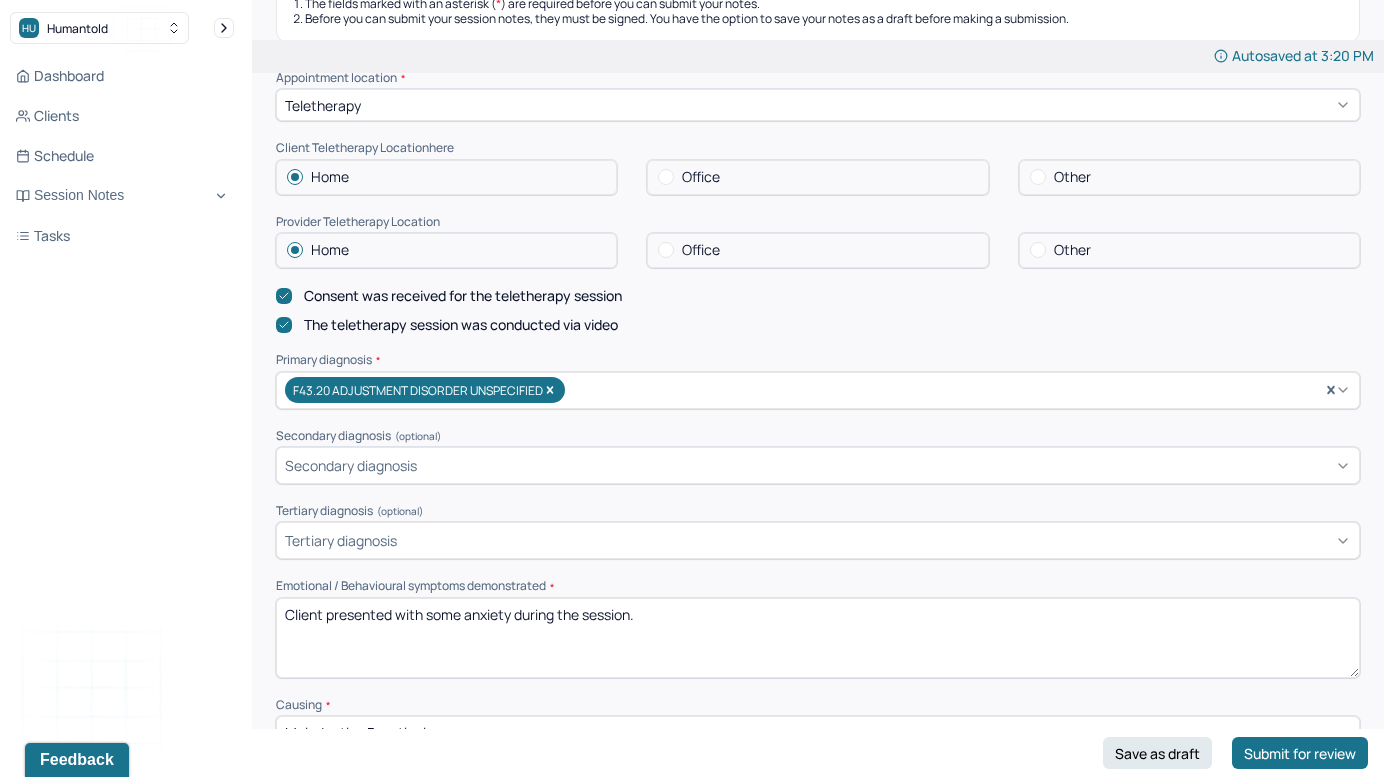 drag, startPoint x: 649, startPoint y: 598, endPoint x: 460, endPoint y: 597, distance: 189.00264 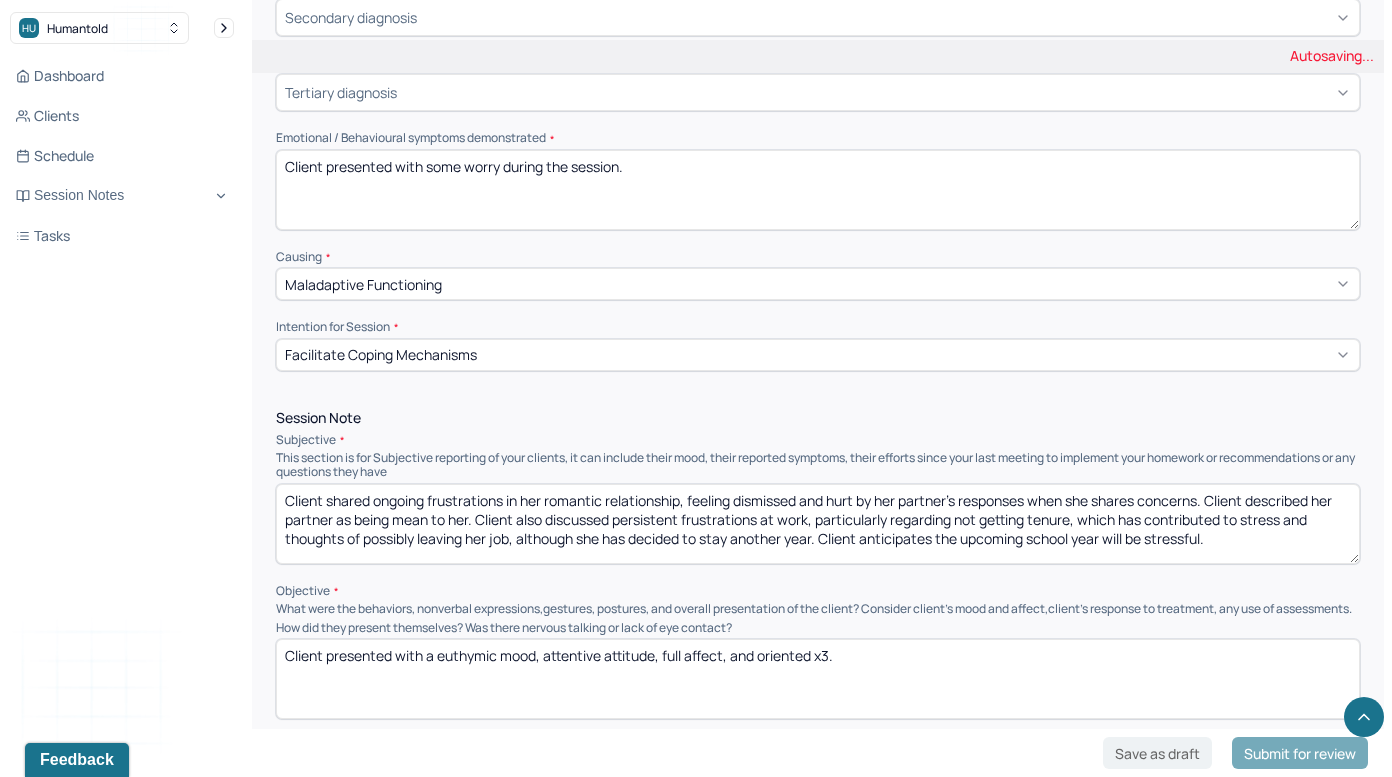 scroll, scrollTop: 861, scrollLeft: 0, axis: vertical 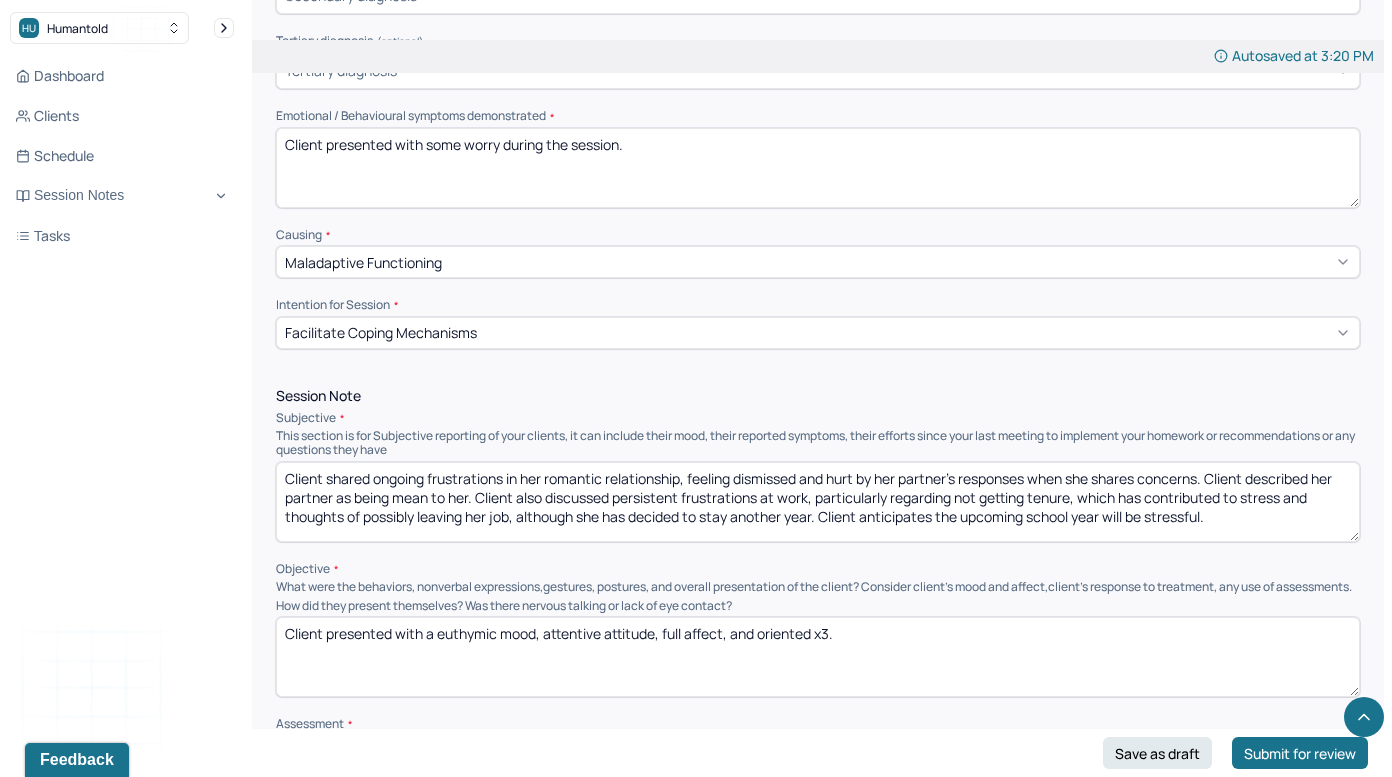 type on "Client presented with some worry during the session." 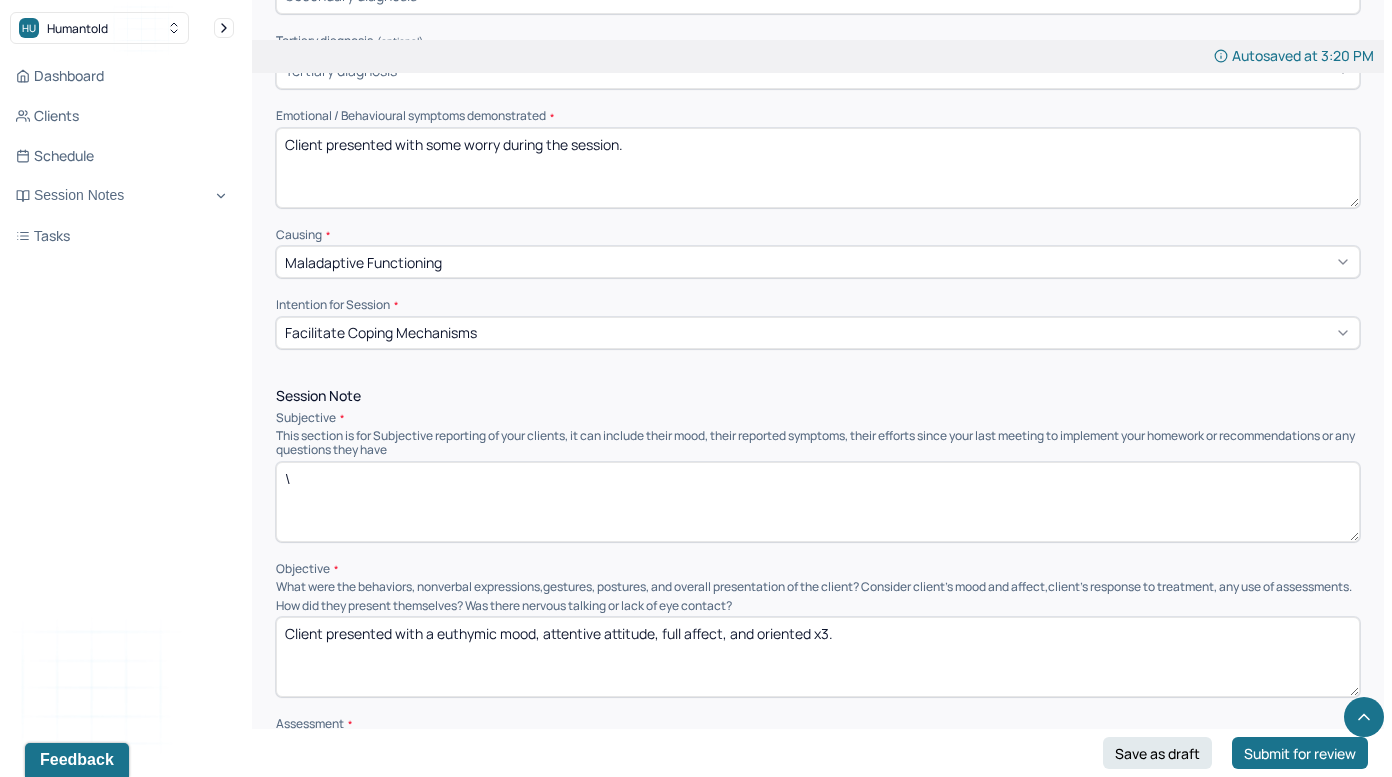 type on "\" 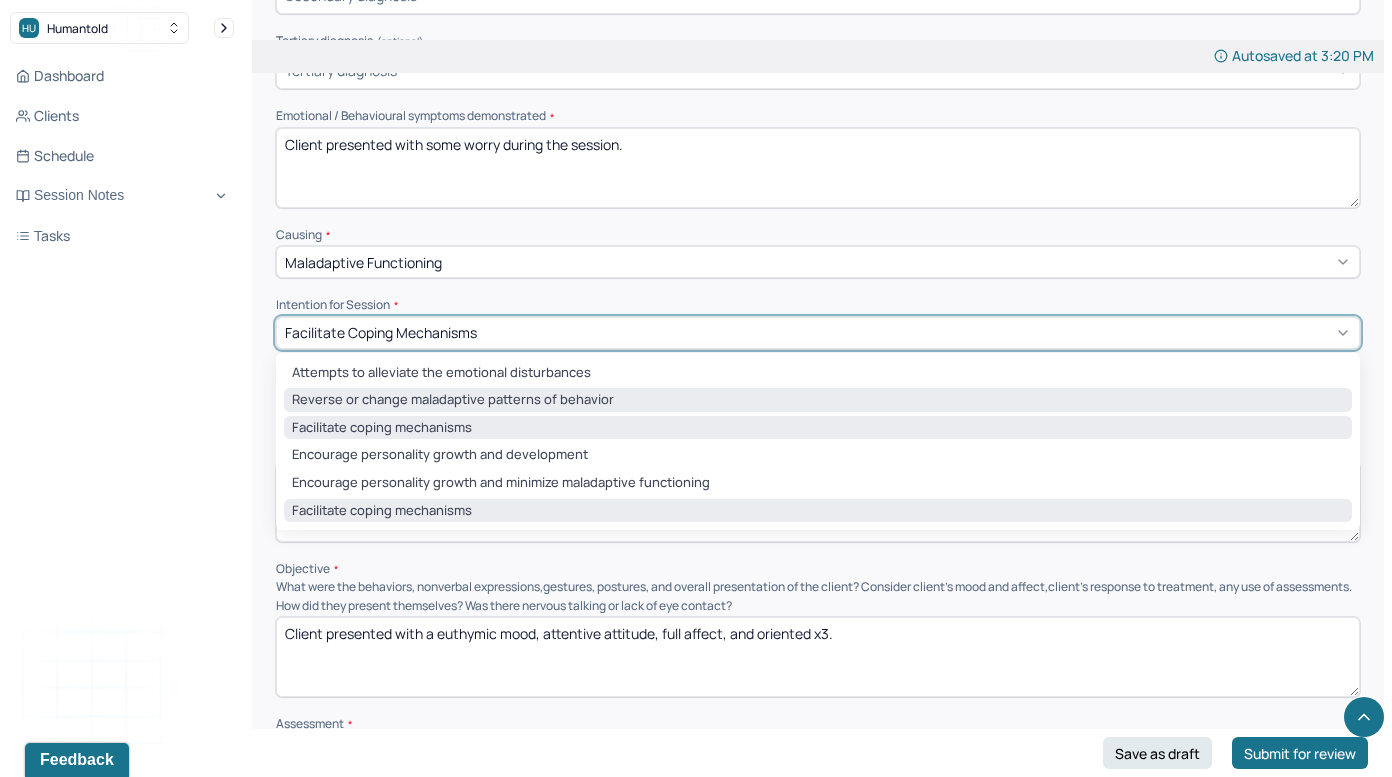 click on "Reverse or change maladaptive patterns of behavior" at bounding box center (818, 400) 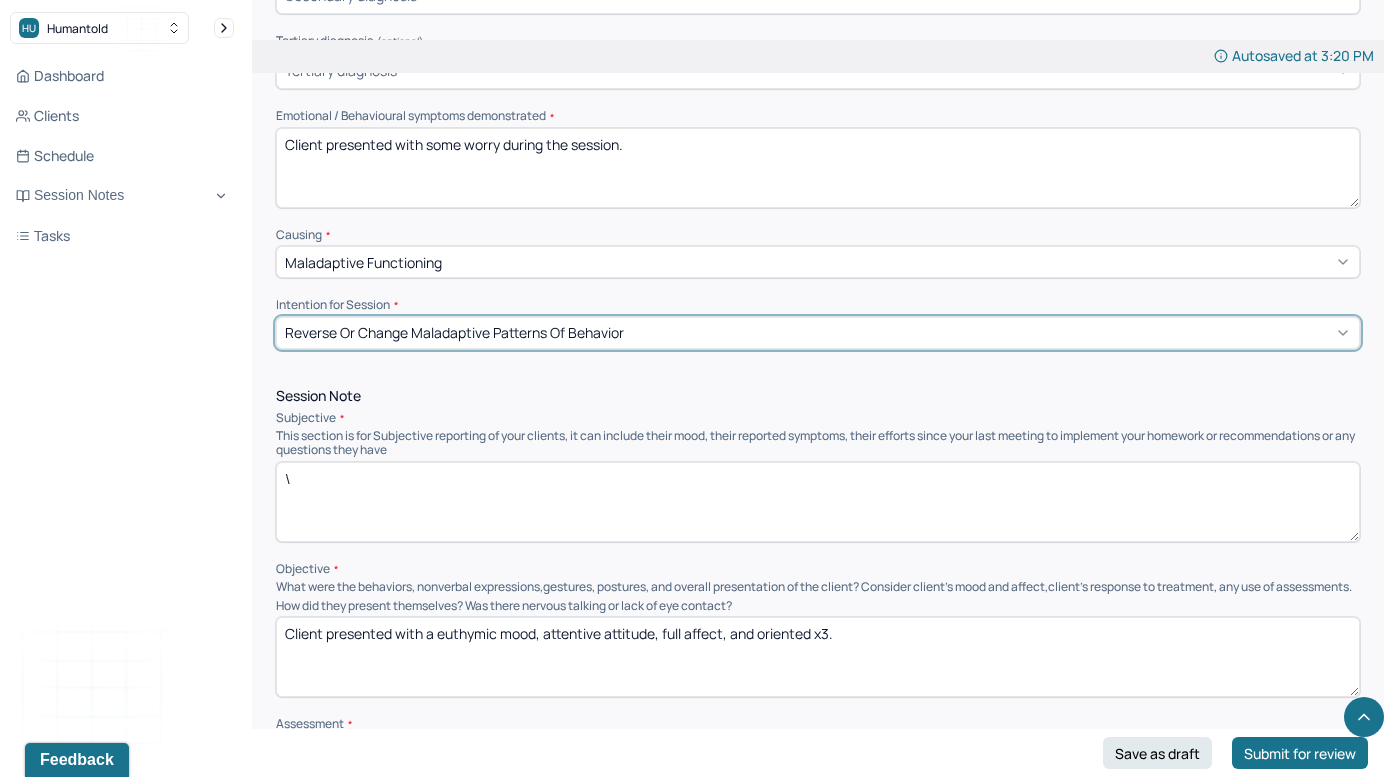 click on "Reverse or change maladaptive patterns of behavior" at bounding box center (454, 332) 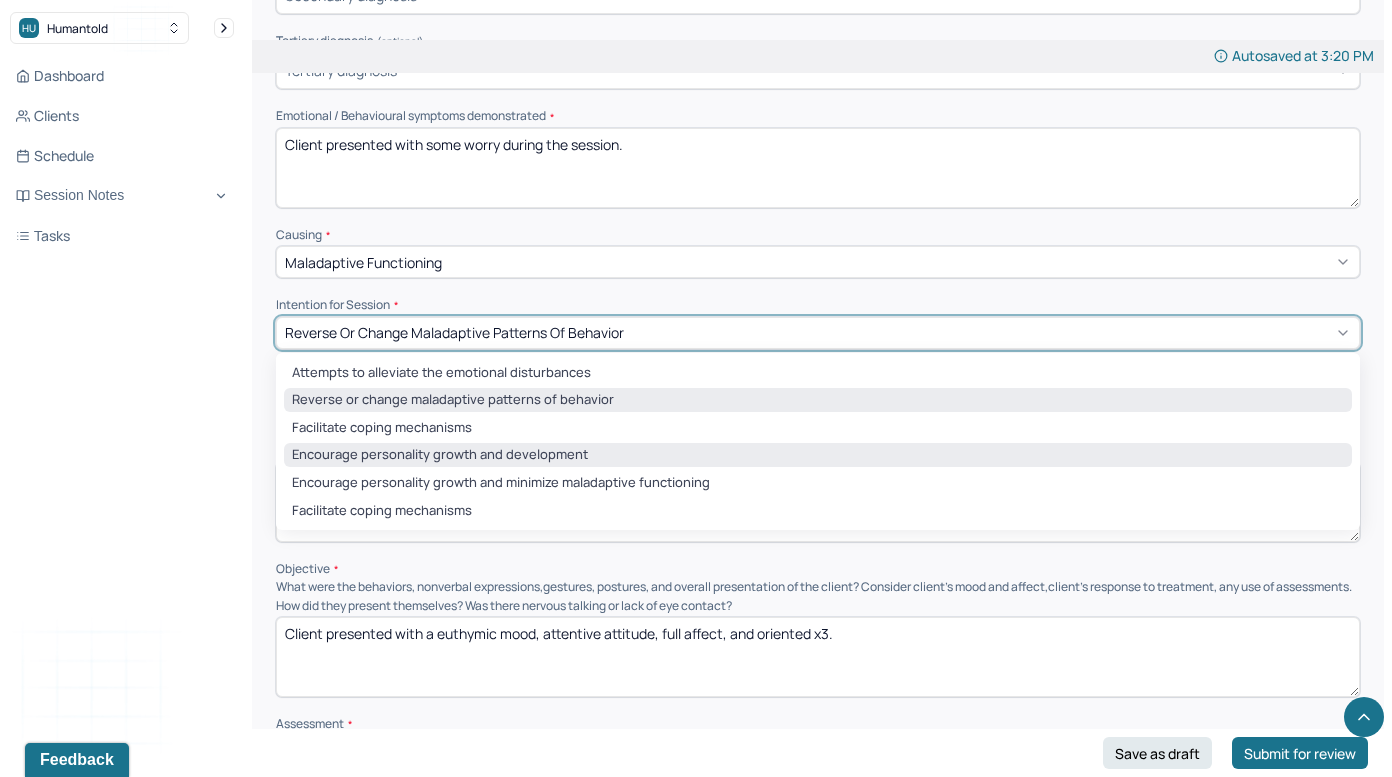 click on "Encourage personality growth and development" at bounding box center [818, 455] 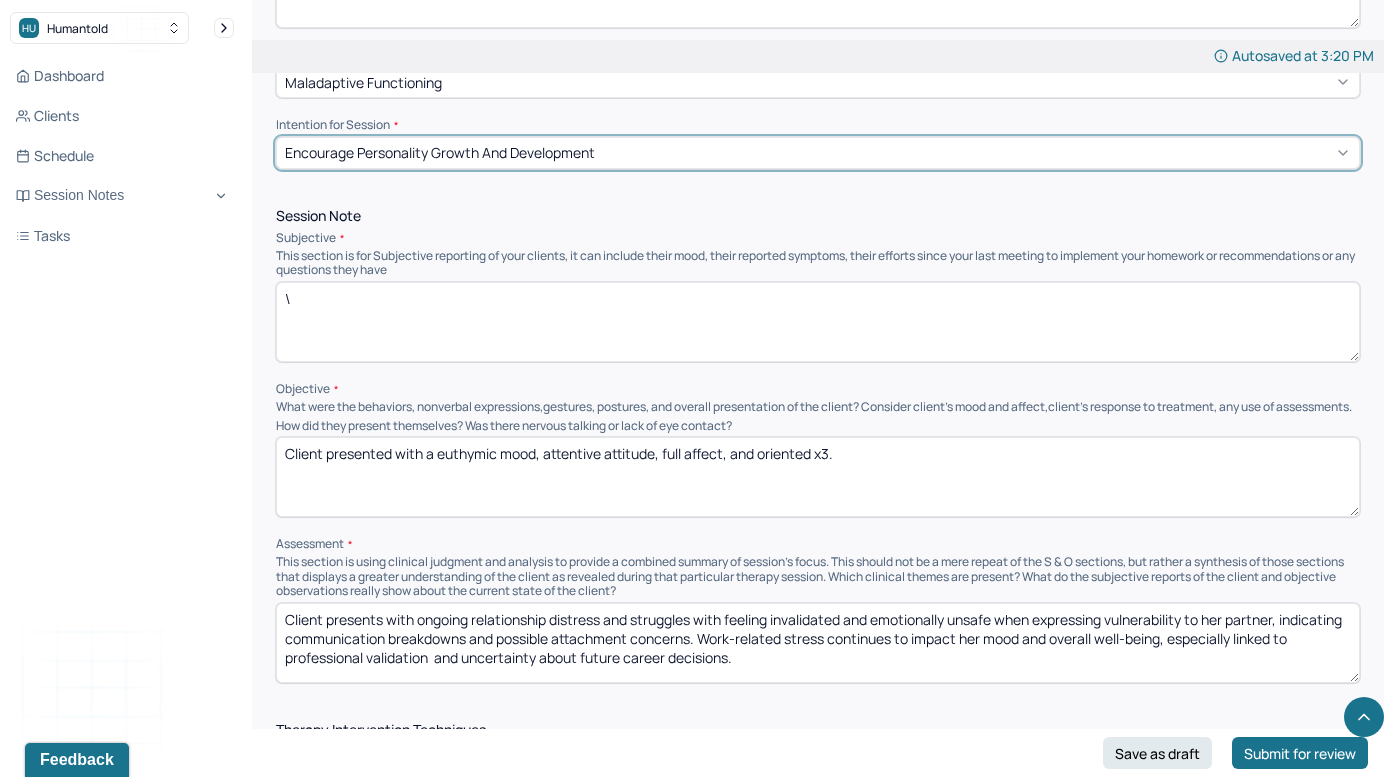 scroll, scrollTop: 1074, scrollLeft: 0, axis: vertical 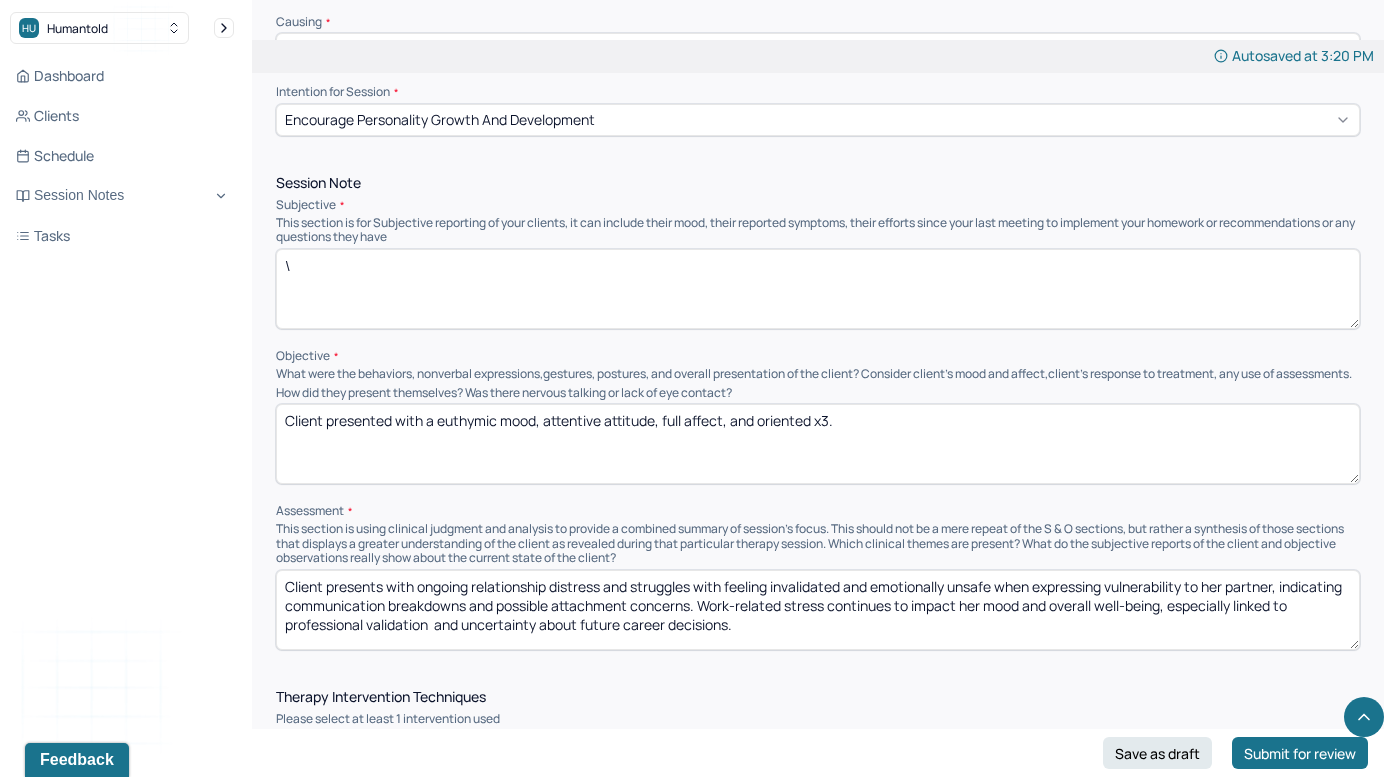 drag, startPoint x: 338, startPoint y: 243, endPoint x: 259, endPoint y: 214, distance: 84.15462 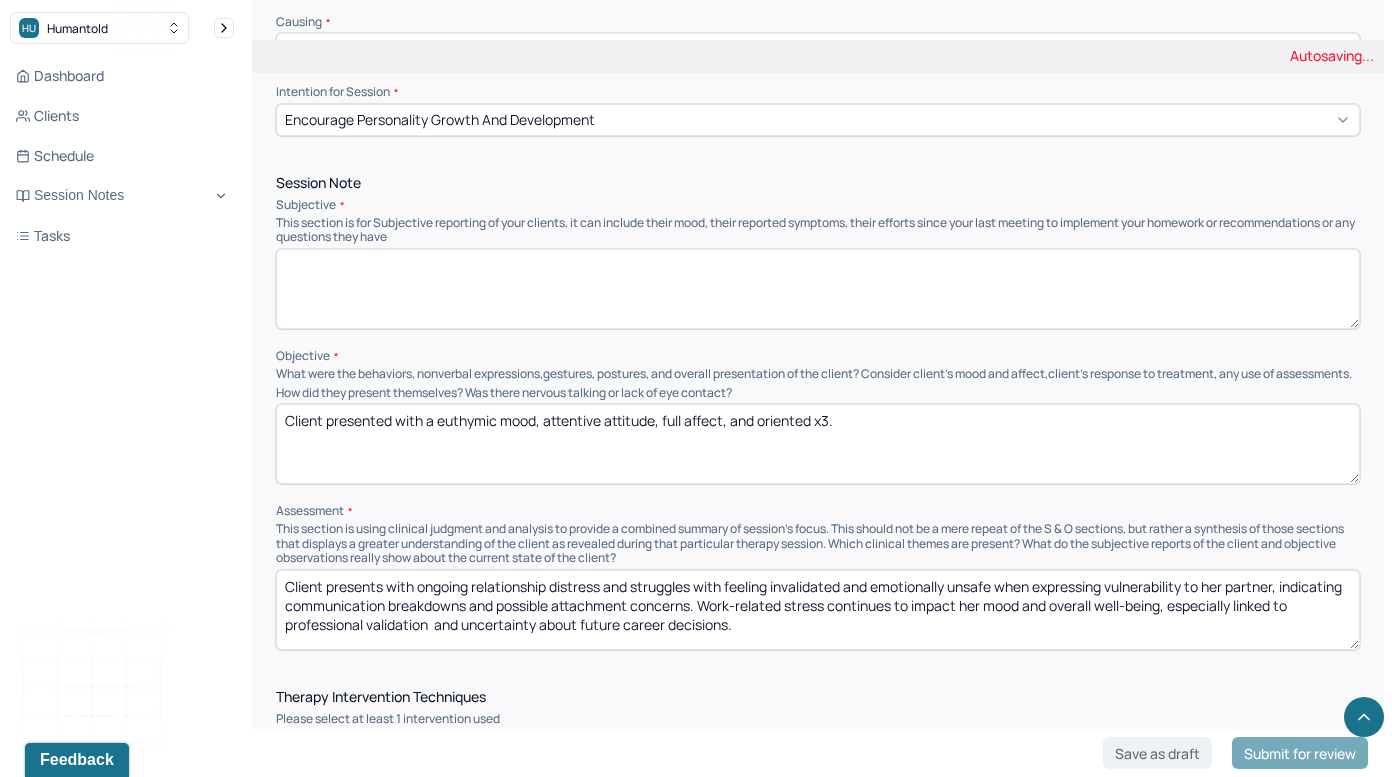 type 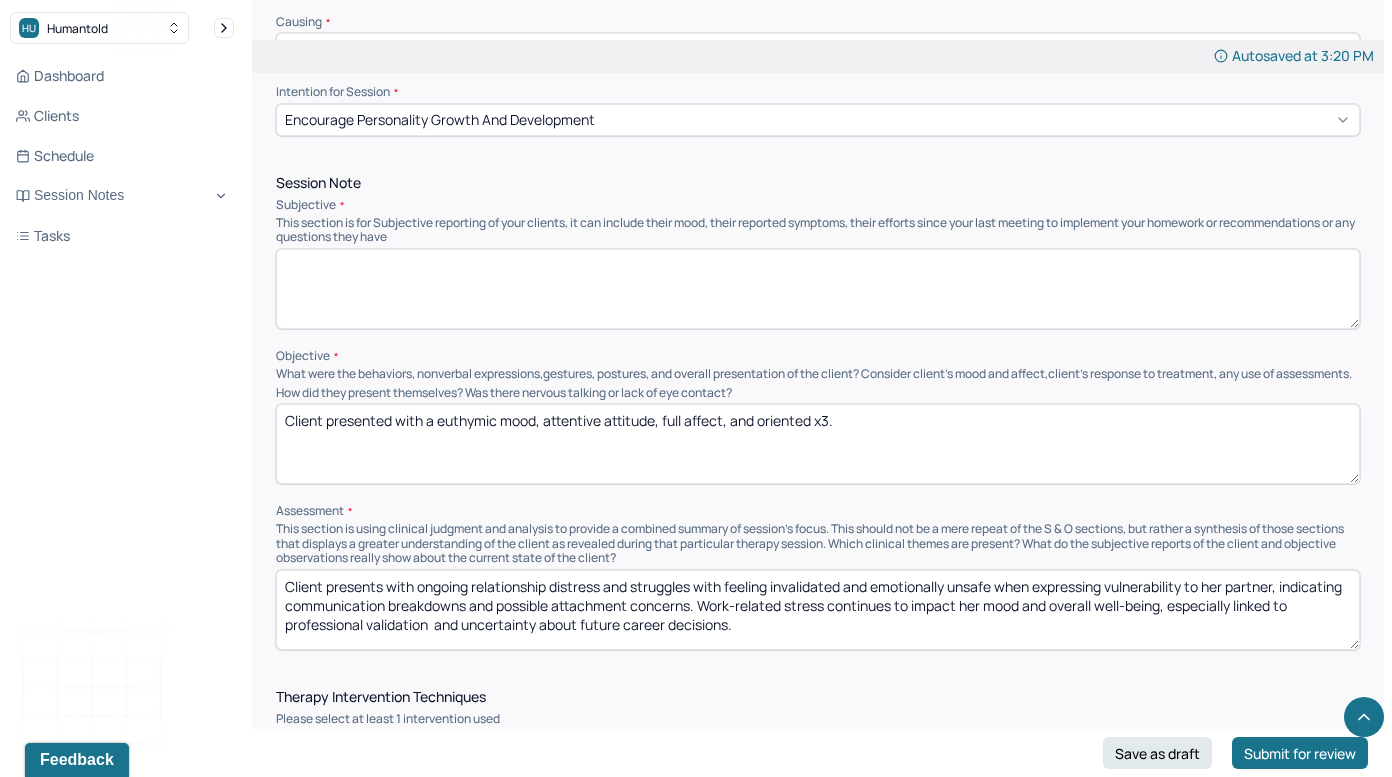 drag, startPoint x: 437, startPoint y: 410, endPoint x: 498, endPoint y: 411, distance: 61.008198 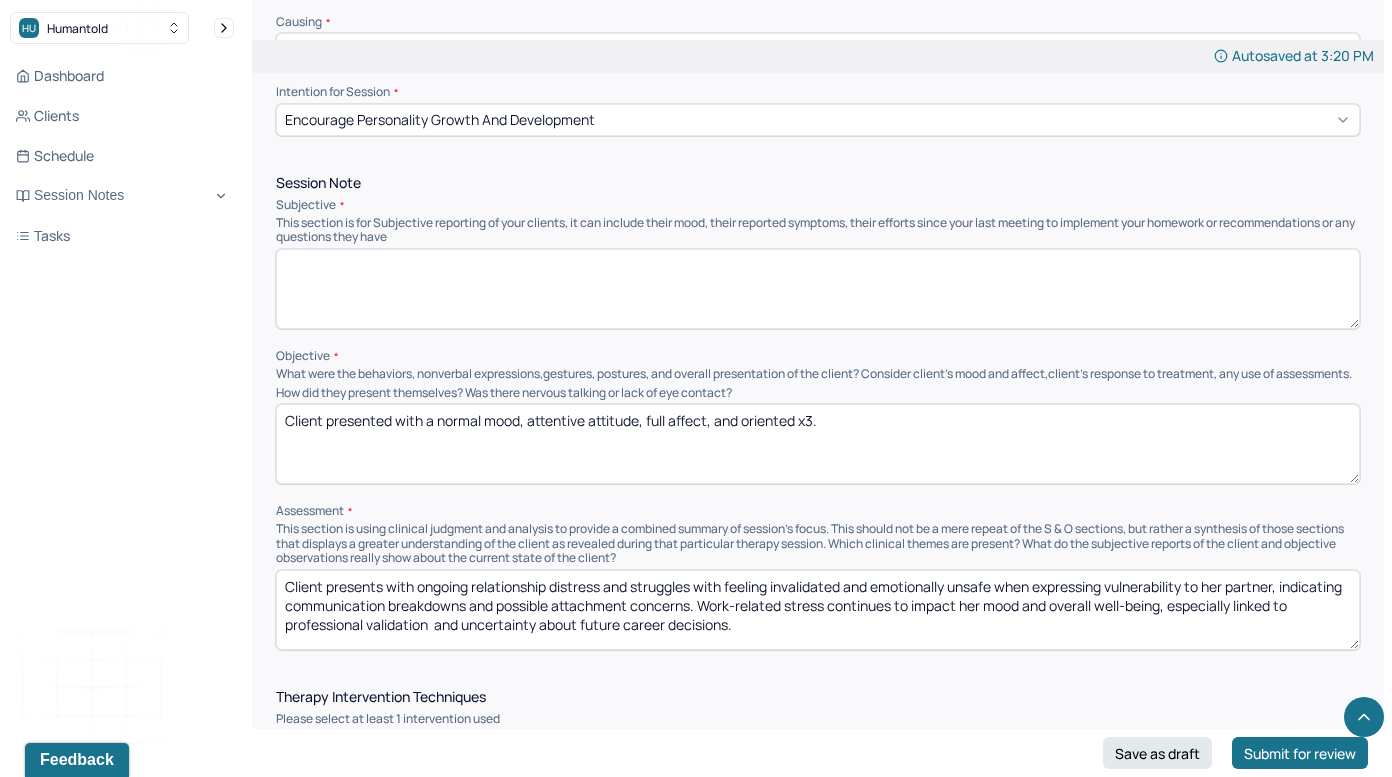 drag, startPoint x: 527, startPoint y: 414, endPoint x: 585, endPoint y: 415, distance: 58.00862 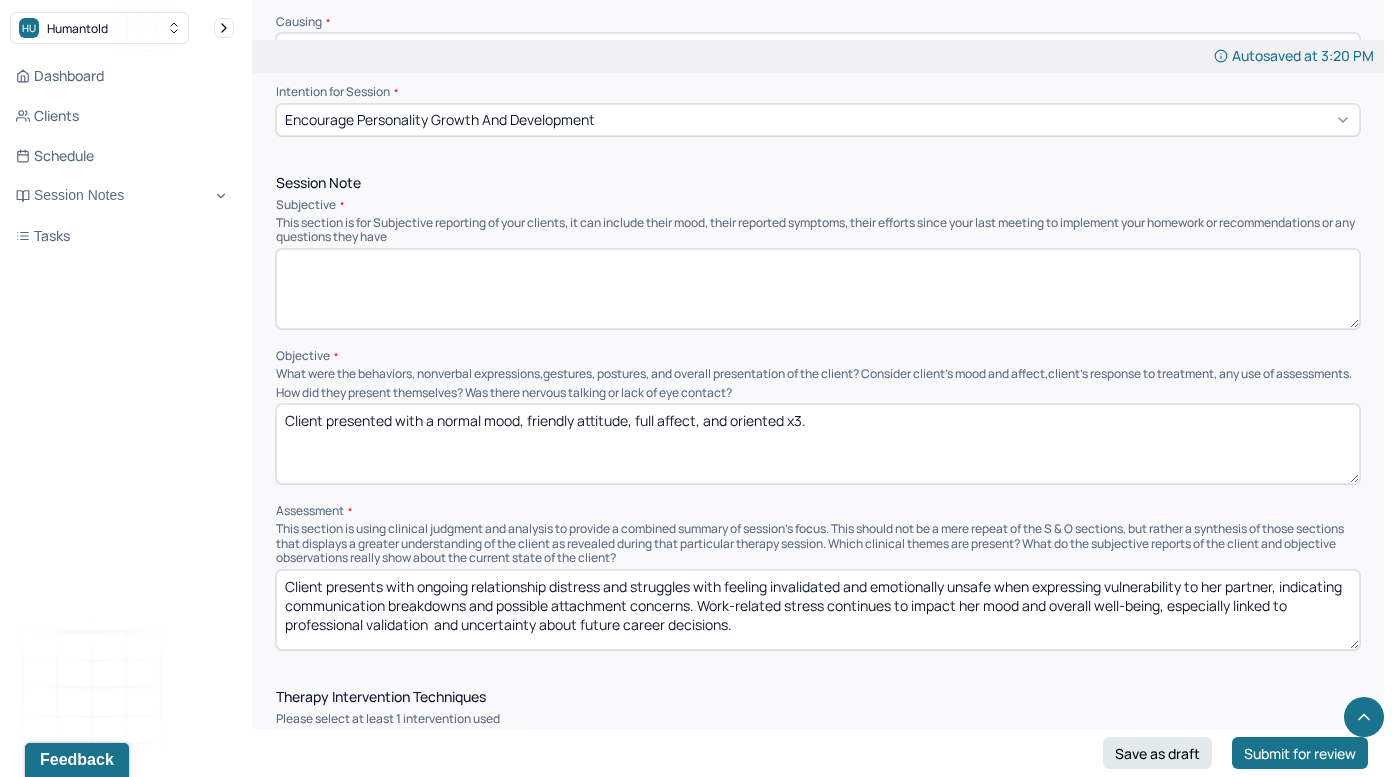 drag, startPoint x: 637, startPoint y: 414, endPoint x: 656, endPoint y: 416, distance: 19.104973 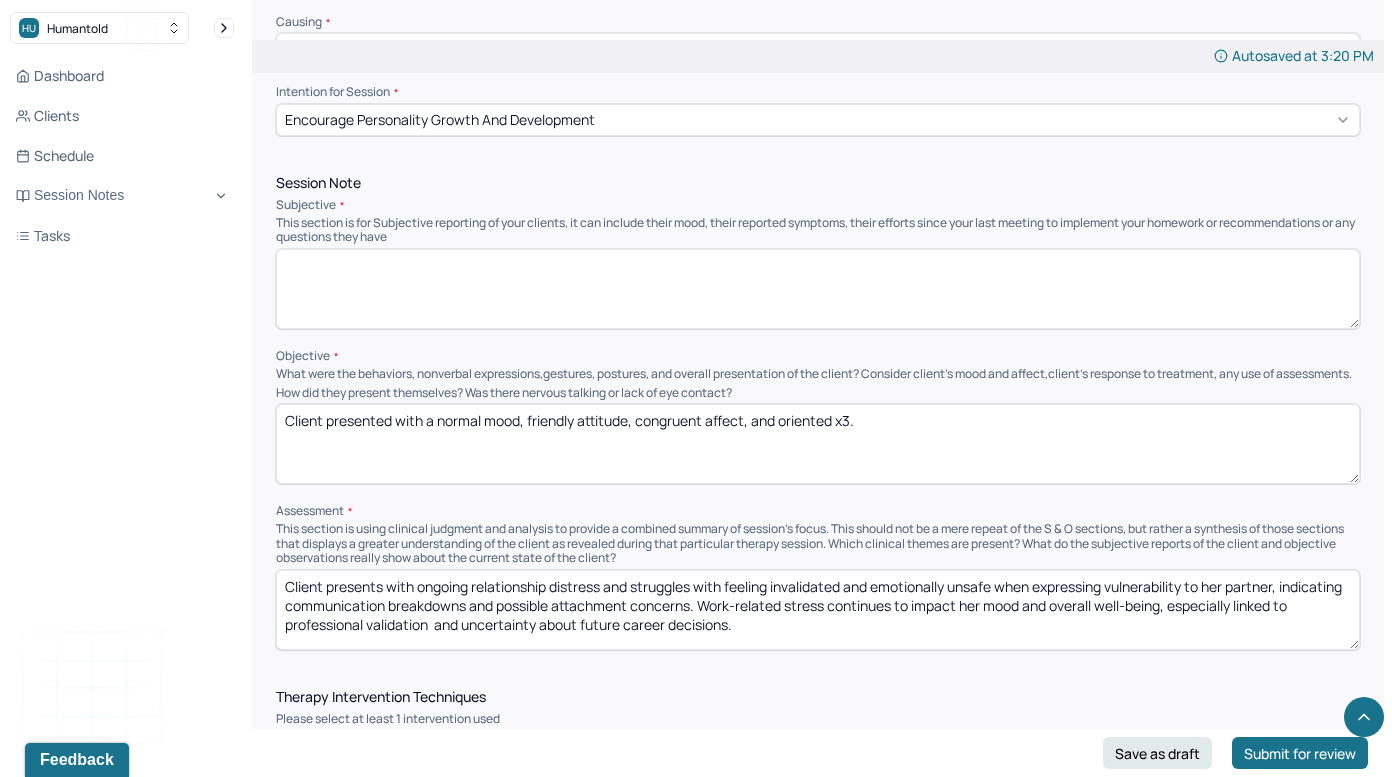 click on "Client presented with a normal mood, friednly attitude, full affect, and oriented x3." at bounding box center (818, 444) 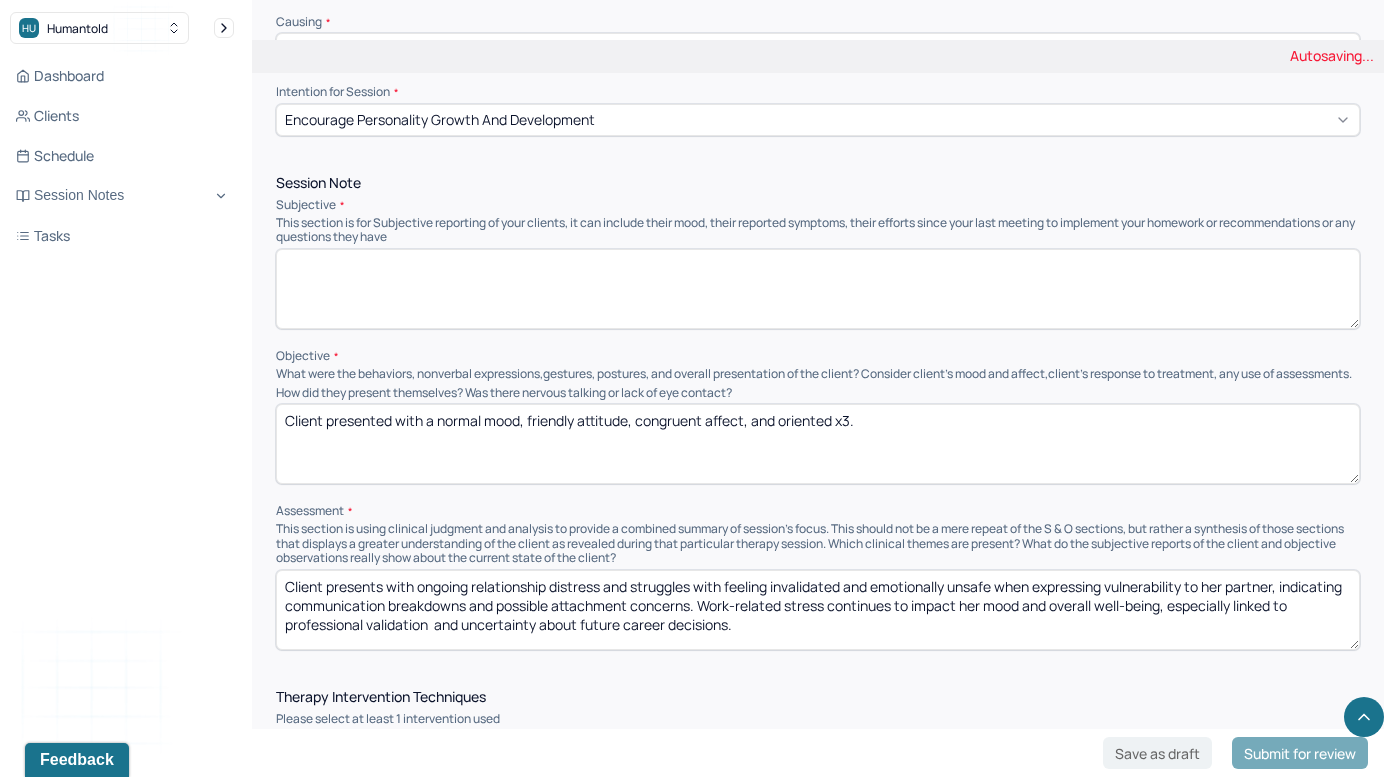 type on "Client presented with a normal mood, friendly attitude, congruent affect, and oriented x3." 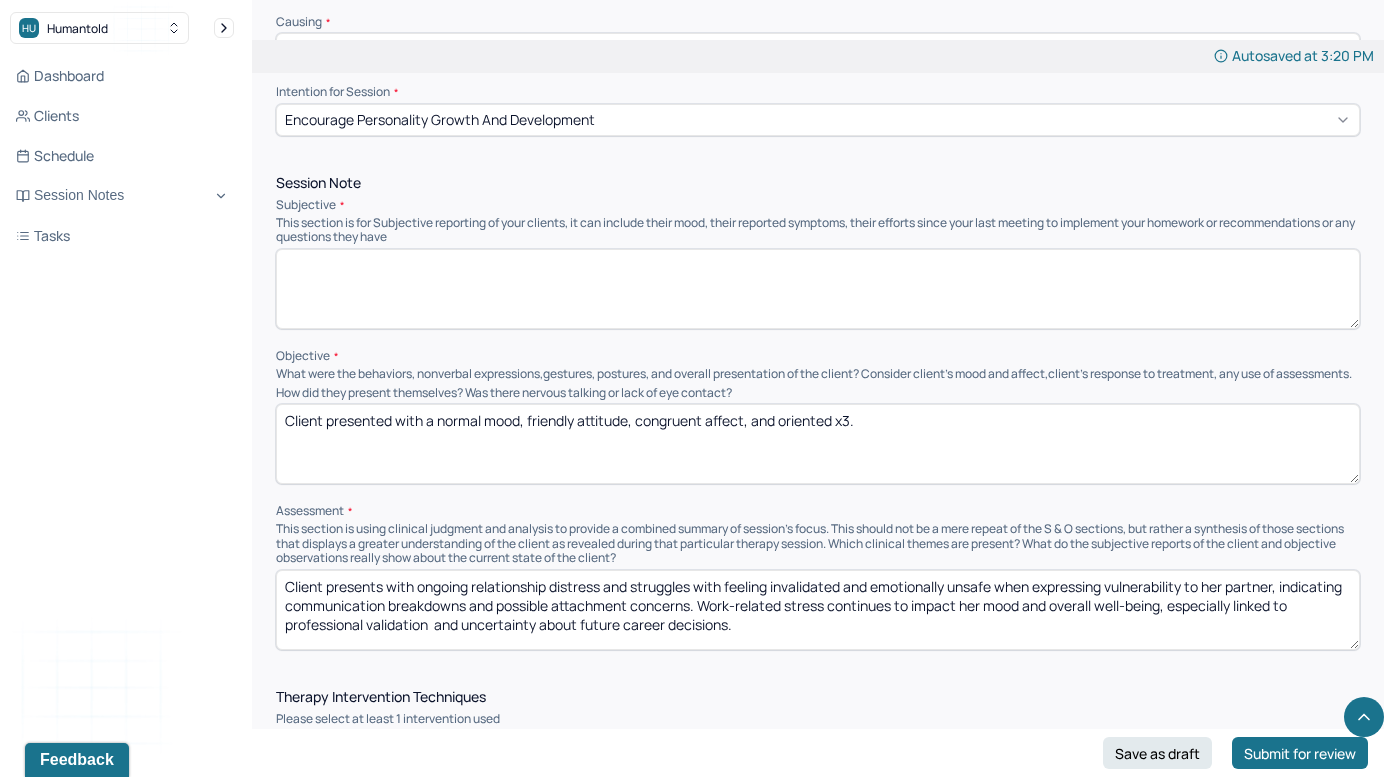 drag, startPoint x: 773, startPoint y: 624, endPoint x: 260, endPoint y: 450, distance: 541.7056 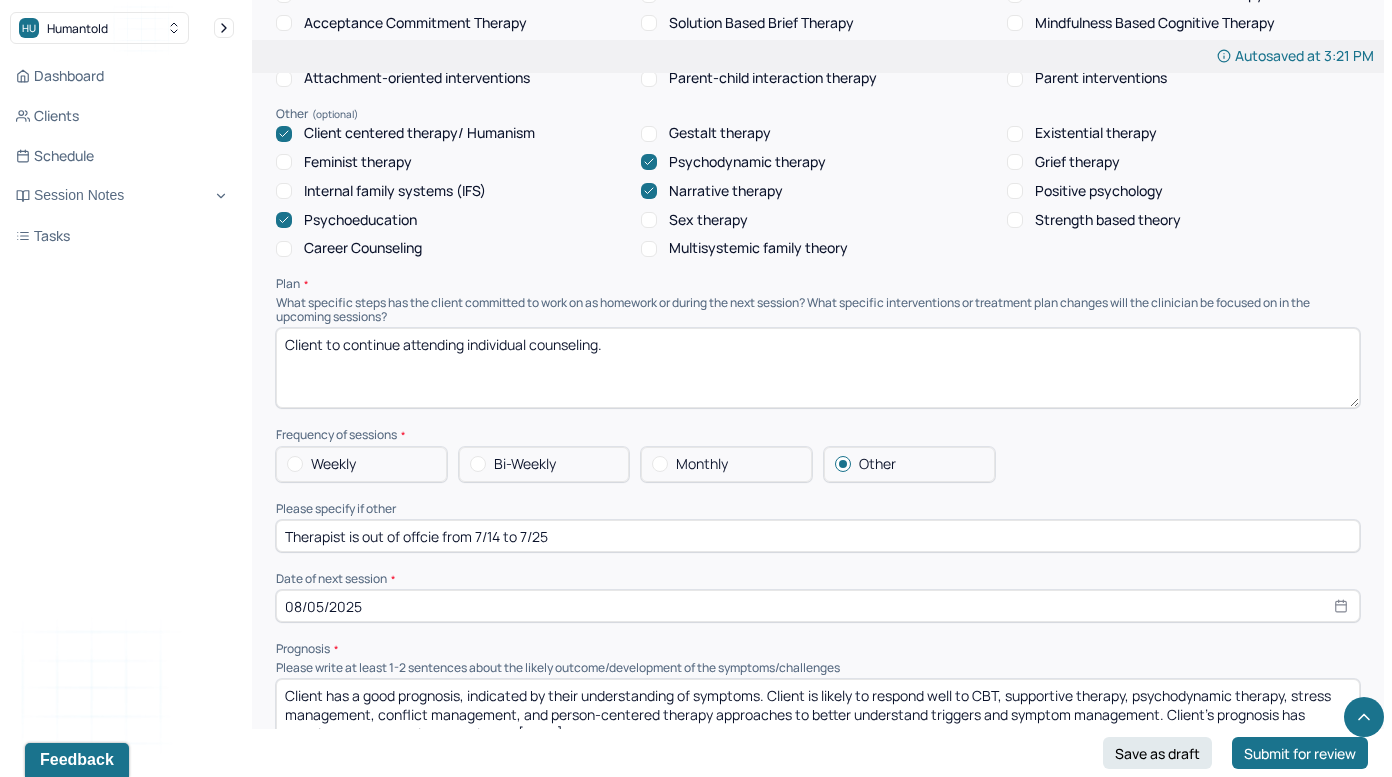 scroll, scrollTop: 1886, scrollLeft: 0, axis: vertical 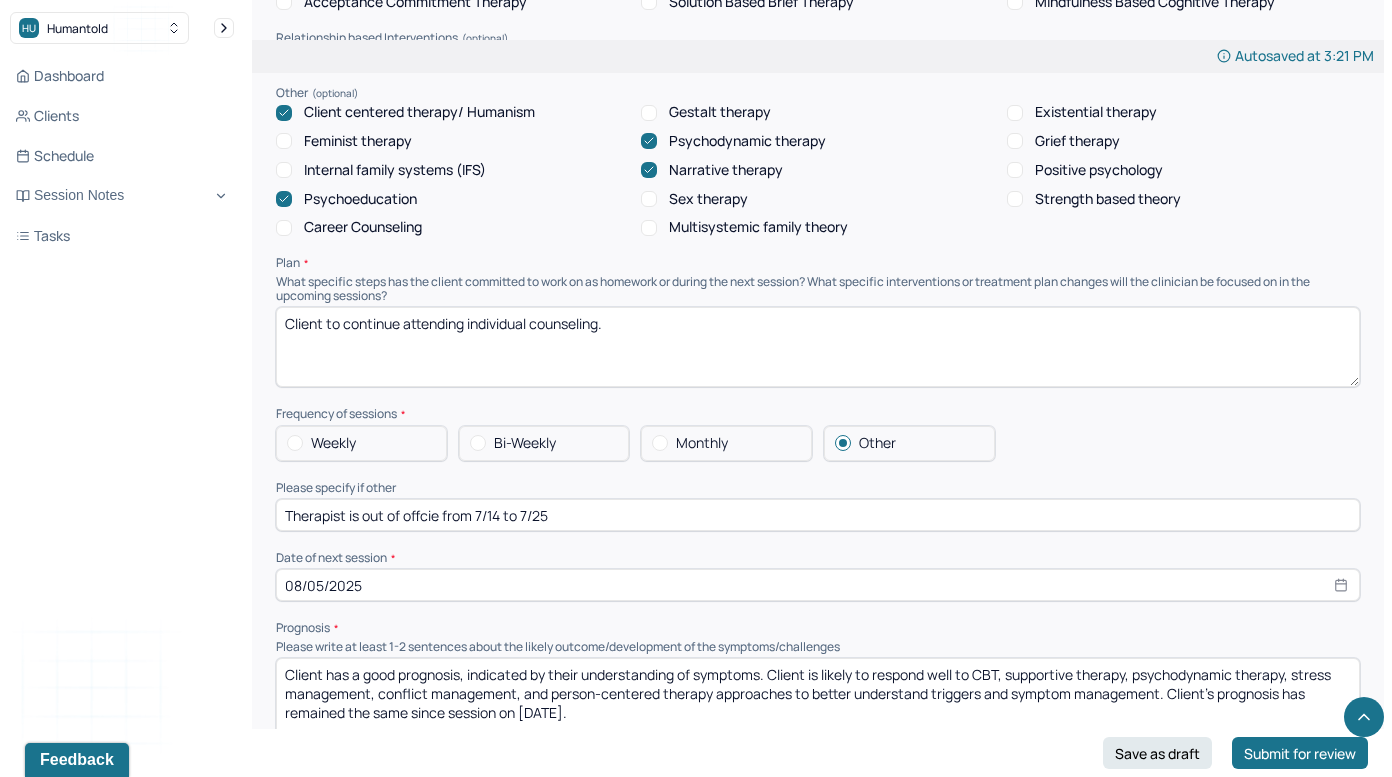 type 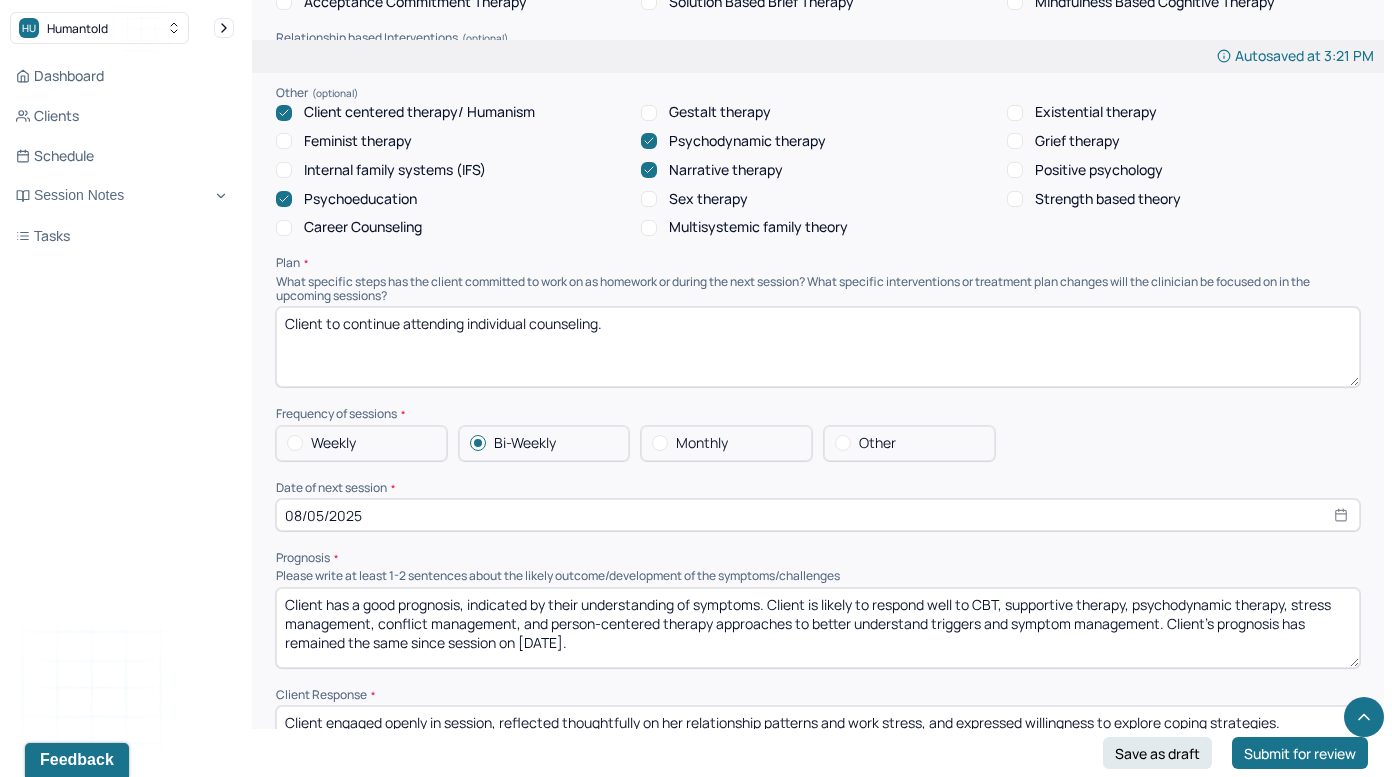 select on "7" 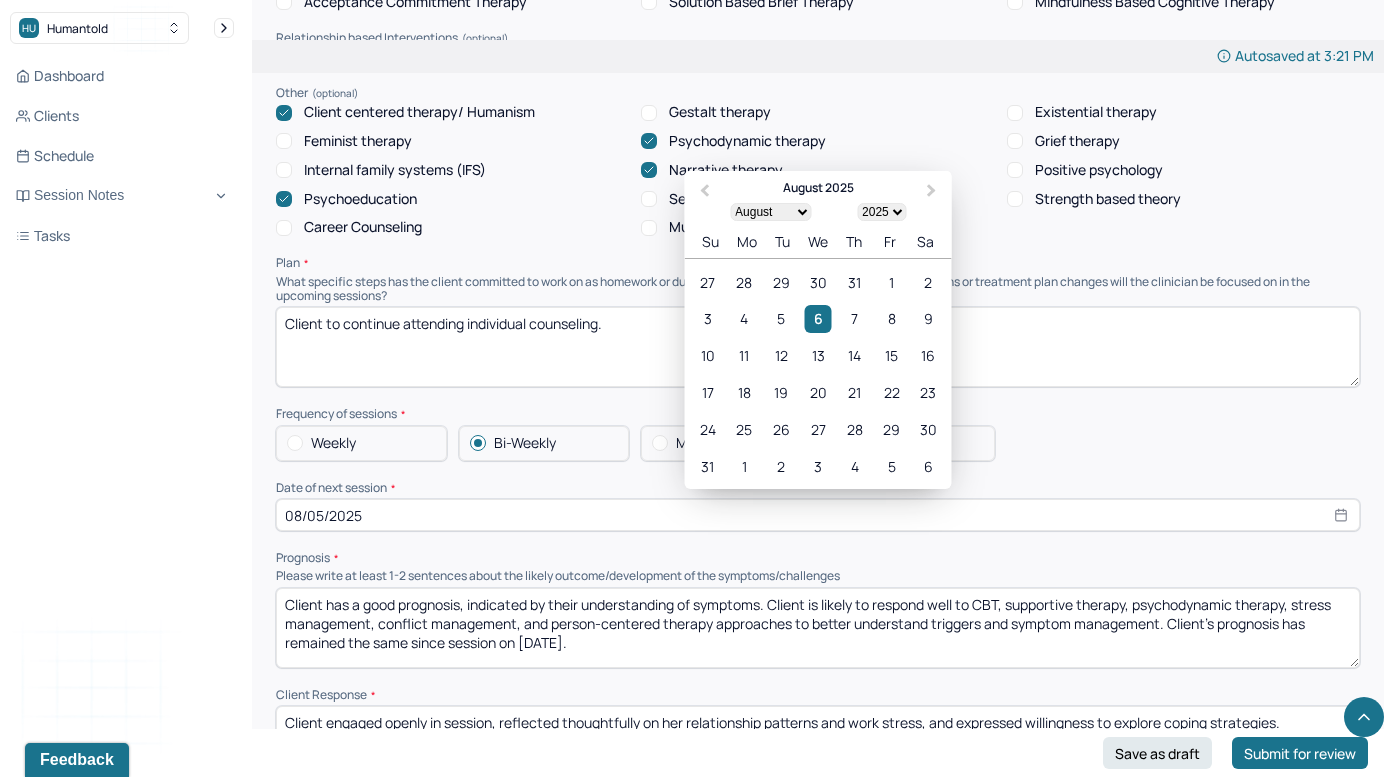 click on "08/05/2025" at bounding box center [818, 515] 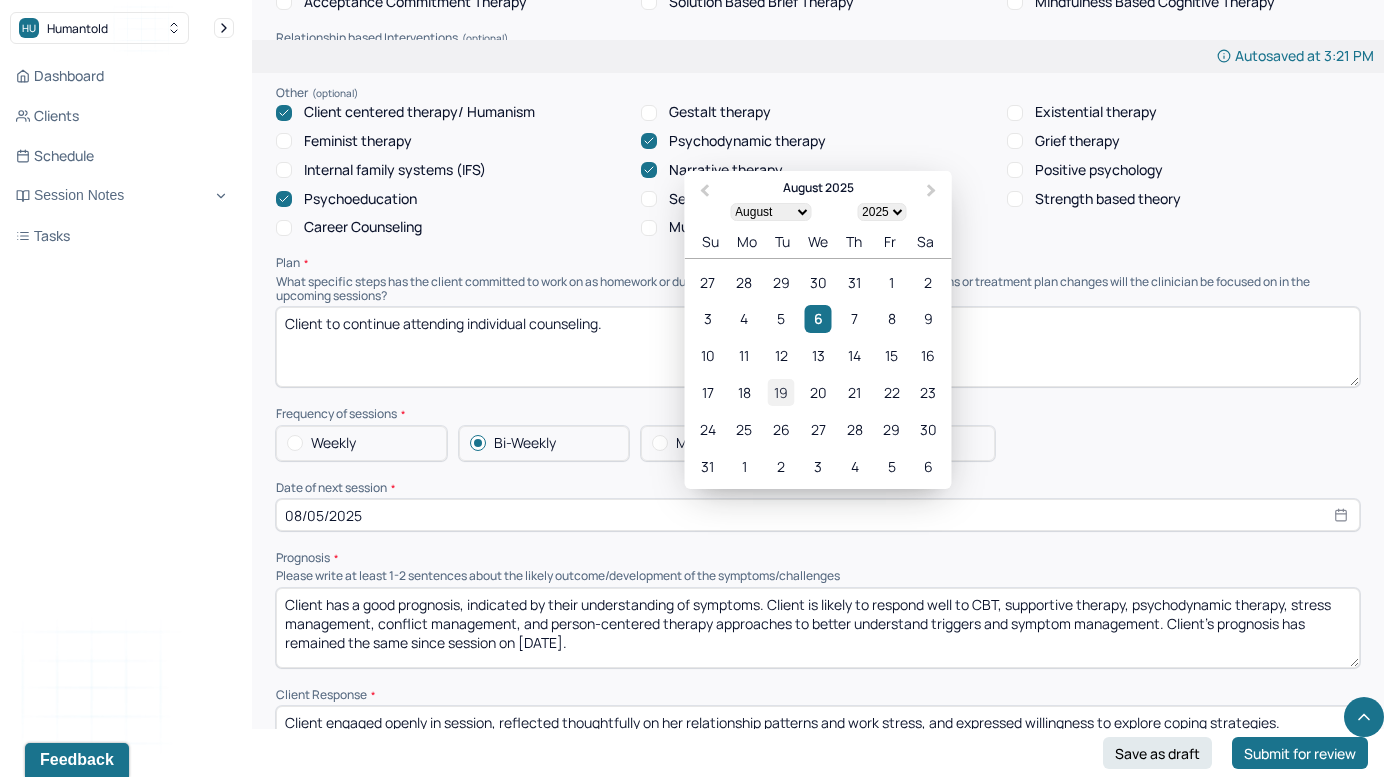 click on "19" at bounding box center [781, 392] 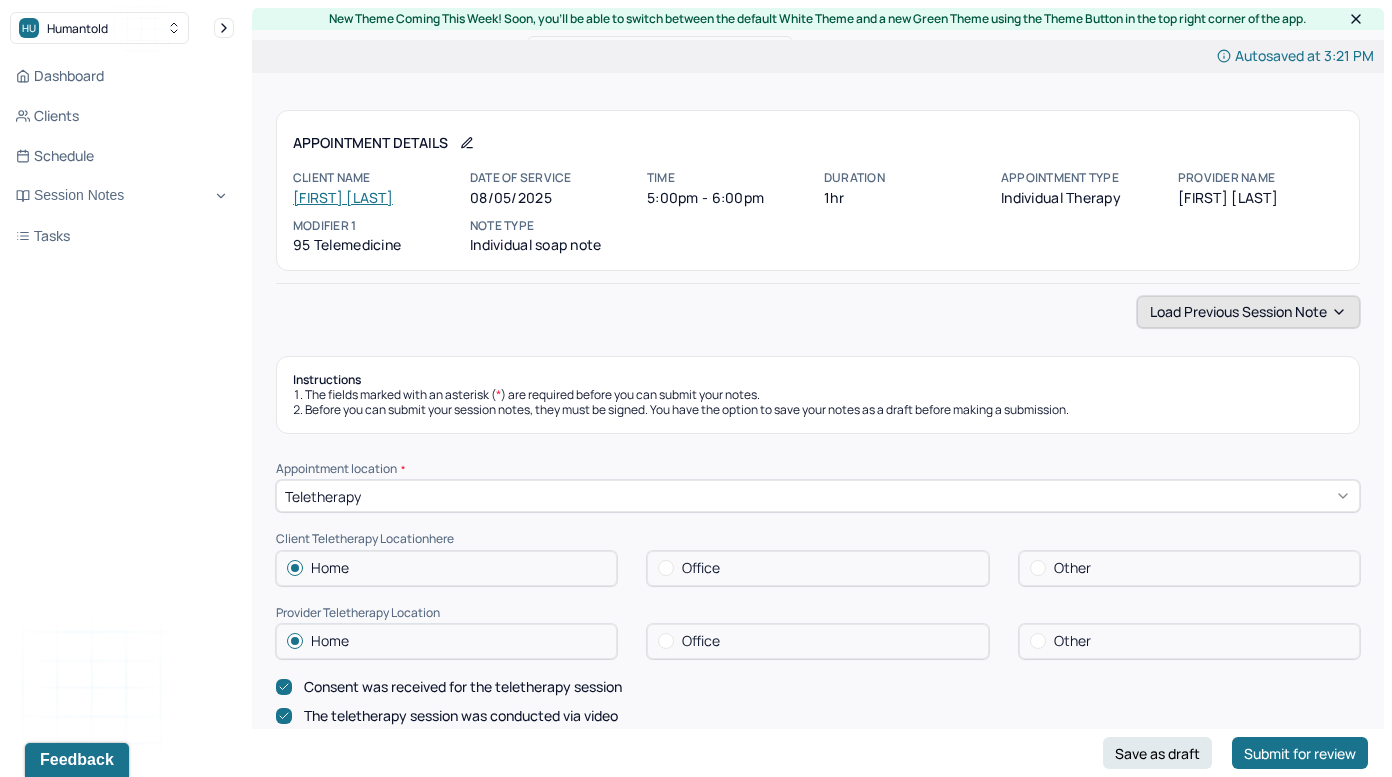 scroll, scrollTop: 0, scrollLeft: 0, axis: both 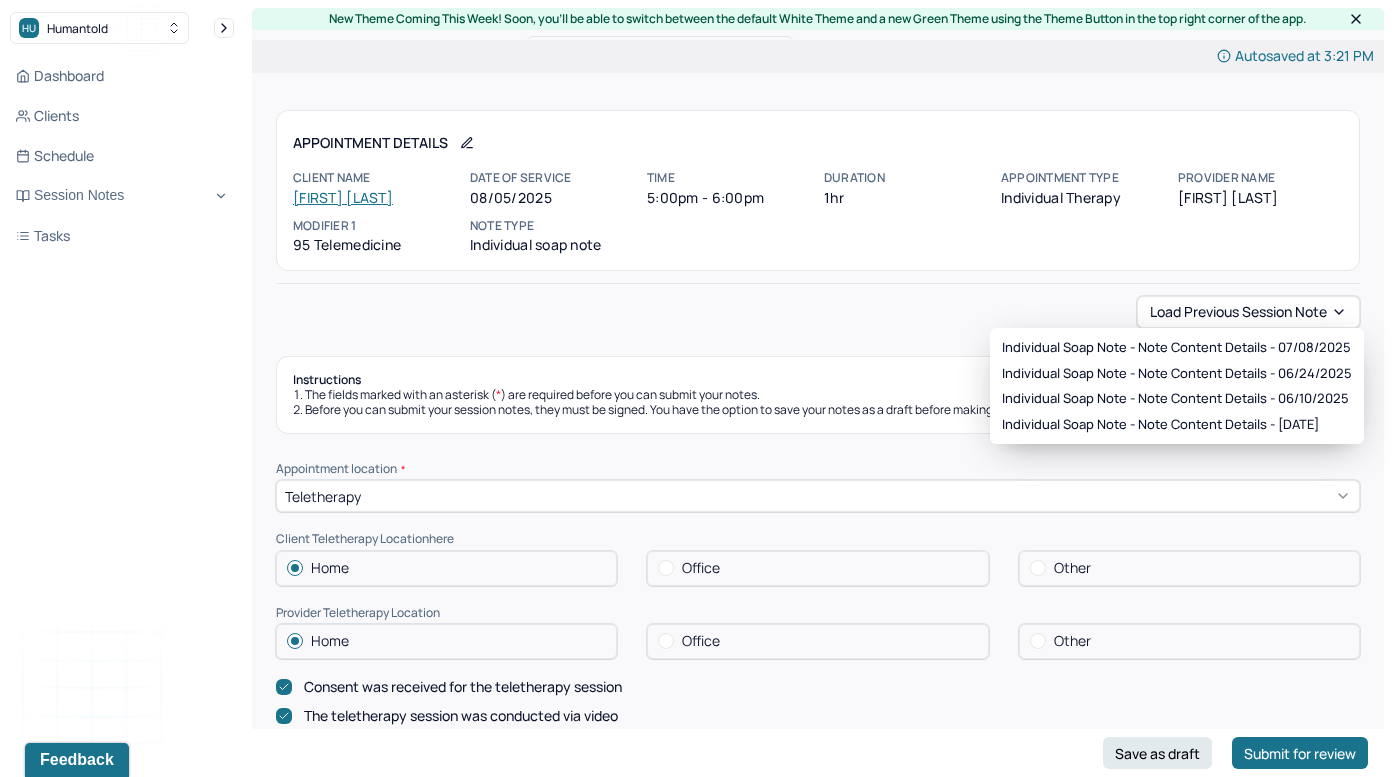click on "Appointment Details Client name [FIRST] [LAST] Date of service [DATE] Time [TIME] - [TIME] Duration 1hr Appointment type individual therapy Provider name [FIRST] [LAST] Modifier 1 95 Telemedicine Note type Individual soap note Load previous session note Instructions The fields marked with an asterisk ( * ) are required before you can submit your notes. Before you can submit your session notes, they must be signed. You have the option to save your notes as a draft before making a submission. Appointment location * Teletherapy Client Teletherapy Location here Home Office Other Provider Teletherapy Location Home Office Other Consent was received for the teletherapy session The teletherapy session was conducted via video Primary diagnosis * F43.20 ADJUSTMENT DISORDER UNSPECIFIED Secondary diagnosis (optional) Secondary diagnosis Tertiary diagnosis (optional) Tertiary diagnosis Emotional / Behavioural symptoms demonstrated * Client presented with some worry during the session.  Causing" at bounding box center (818, 1840) 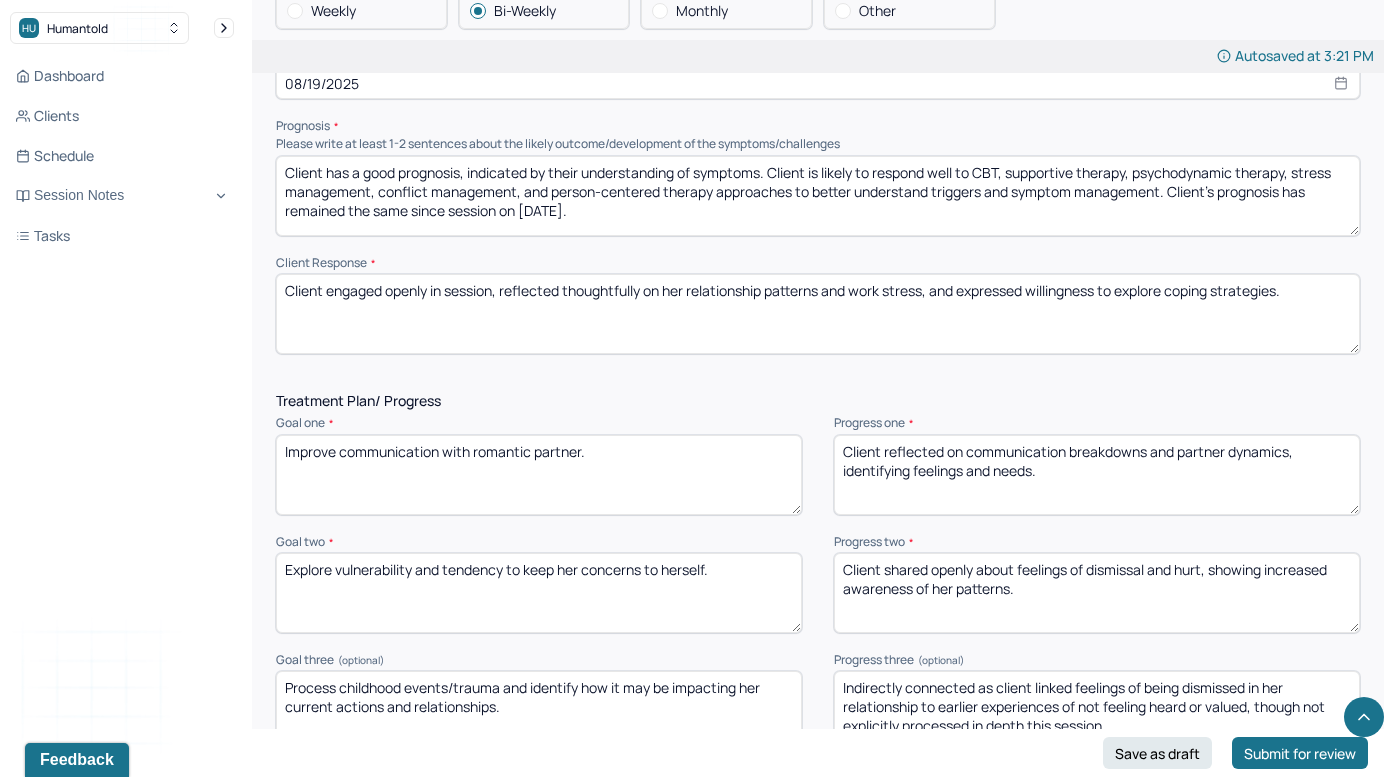 scroll, scrollTop: 2324, scrollLeft: 0, axis: vertical 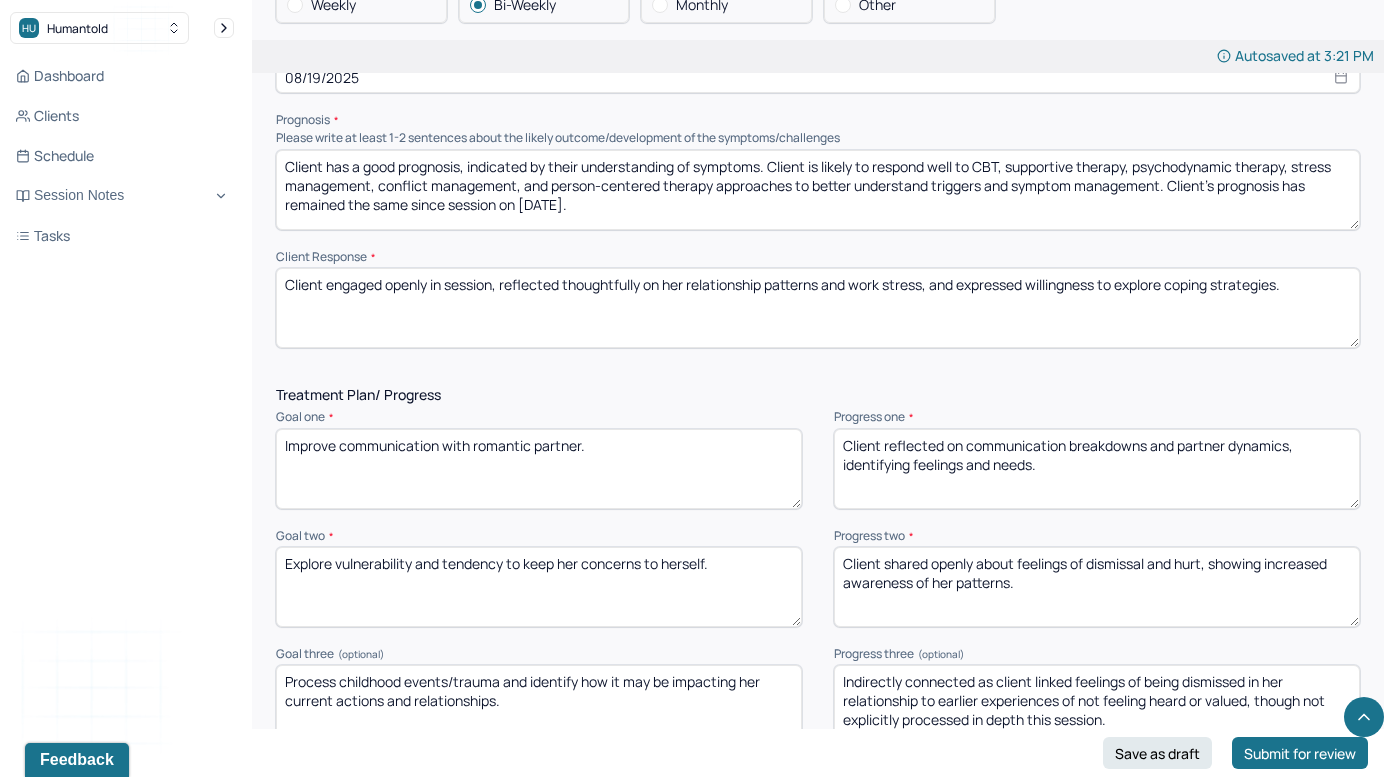 click on "Client has a good prognosis, indicated by their understanding of symptoms. Client is likely to respond well to CBT, supportive therapy, psychodynamic therapy, stress management, conflict management, and person-centered therapy approaches to better understand triggers and symptom management. Client's prognosis has remained the same since session on [DATE]." at bounding box center [818, 190] 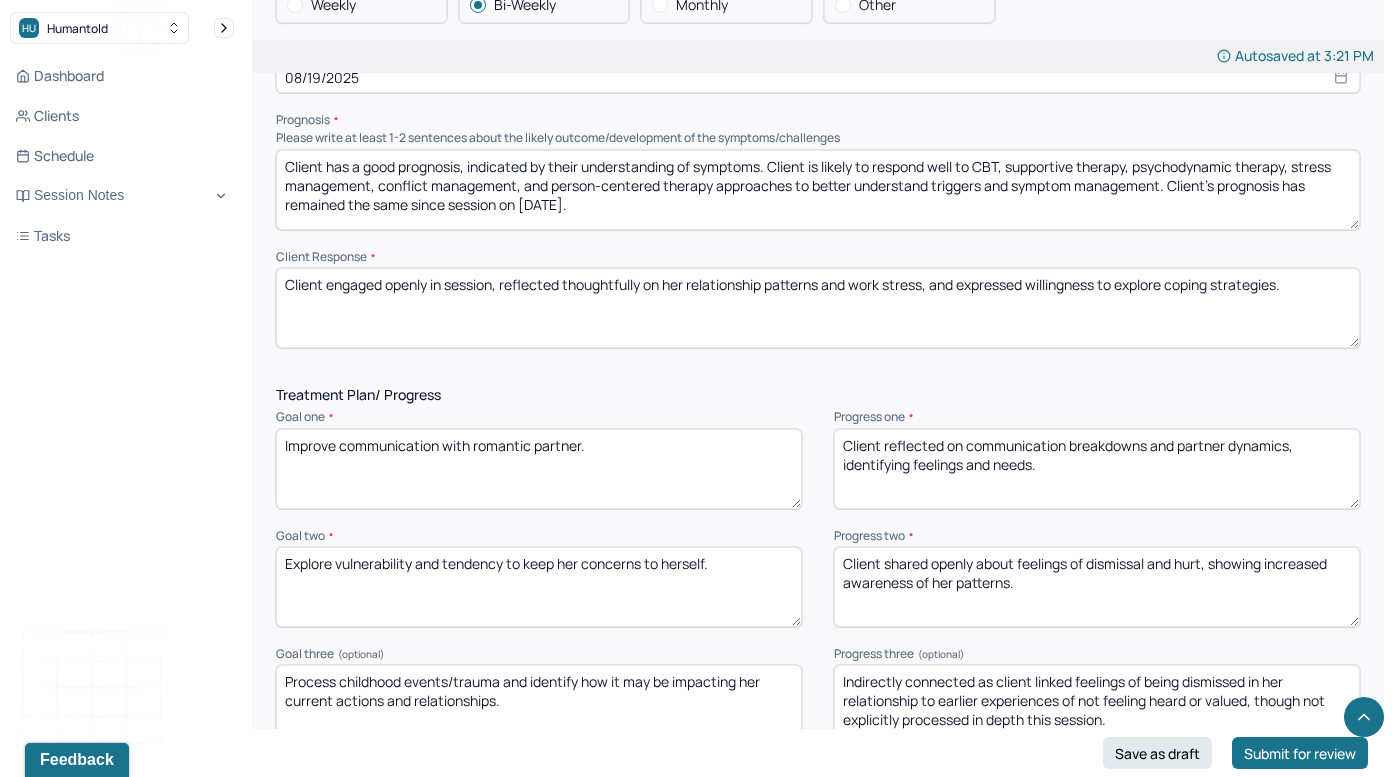 click on "Client has a good prognosis, indicated by their understanding of symptoms. Client is likely to respond well to CBT, supportive therapy, psychodynamic therapy, stress management, conflict management, and person-centered therapy approaches to better understand triggers and symptom management. Client's prognosis has remained the same since session on [DATE]." at bounding box center (818, 190) 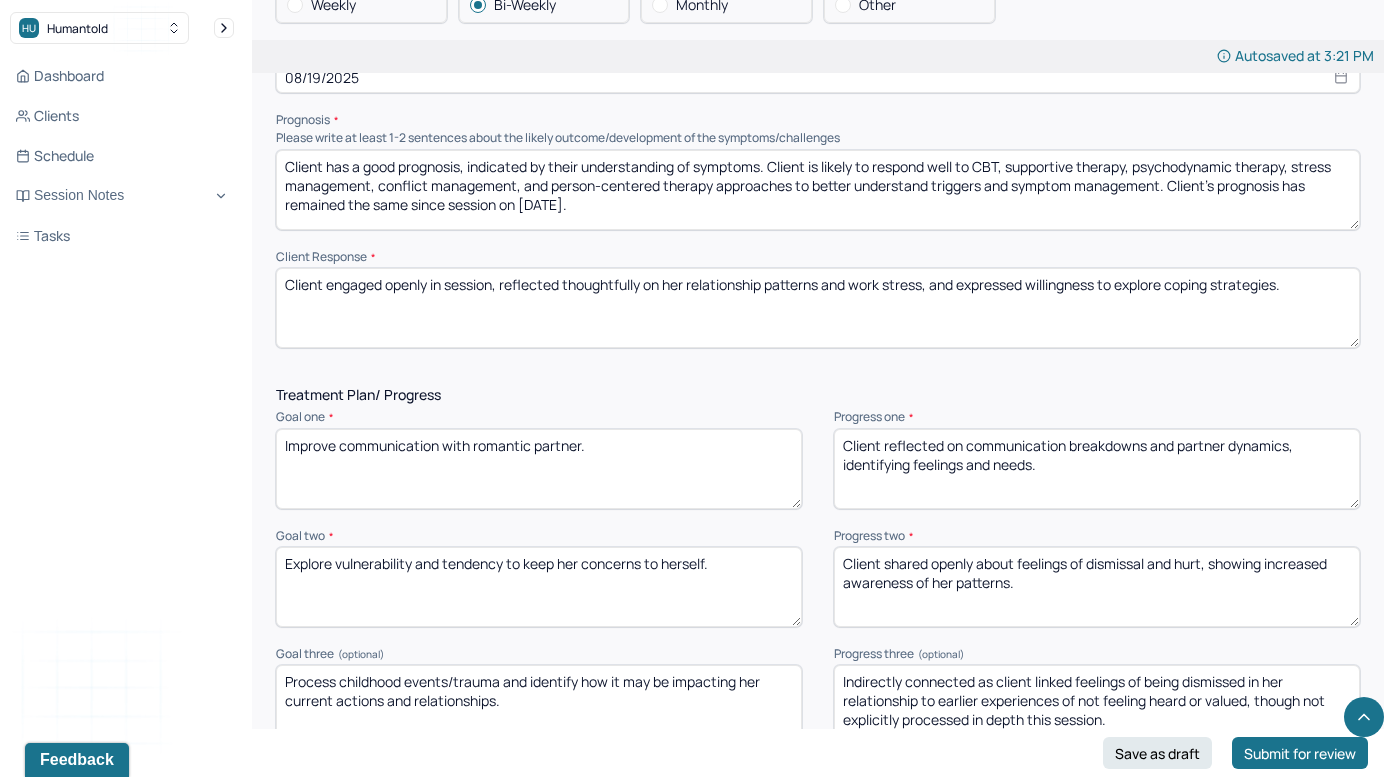 click on "Client engaged openly in session, reflected thoughtfully on her relationship patterns and work stress, and expressed willingness to explore coping strategies." at bounding box center [818, 308] 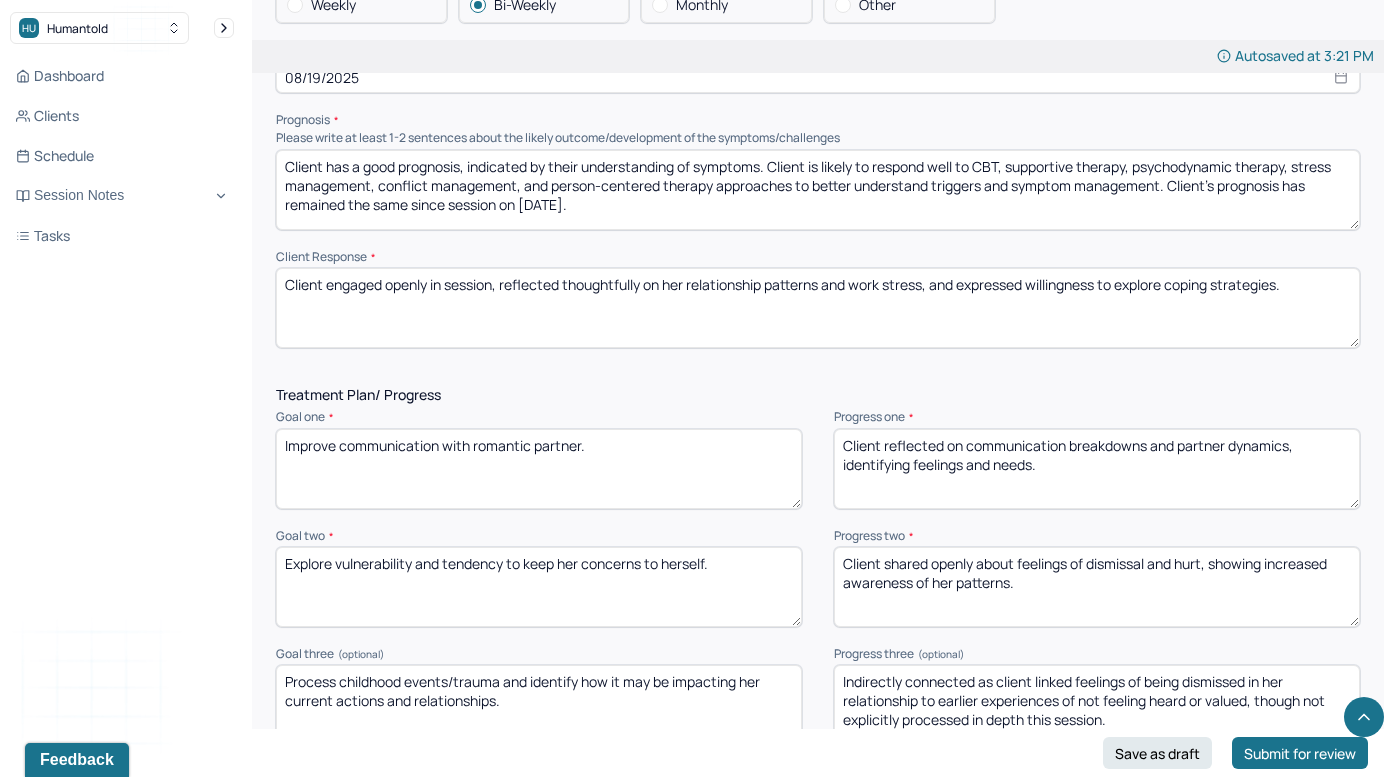 drag, startPoint x: 1335, startPoint y: 276, endPoint x: 446, endPoint y: 191, distance: 893.0543 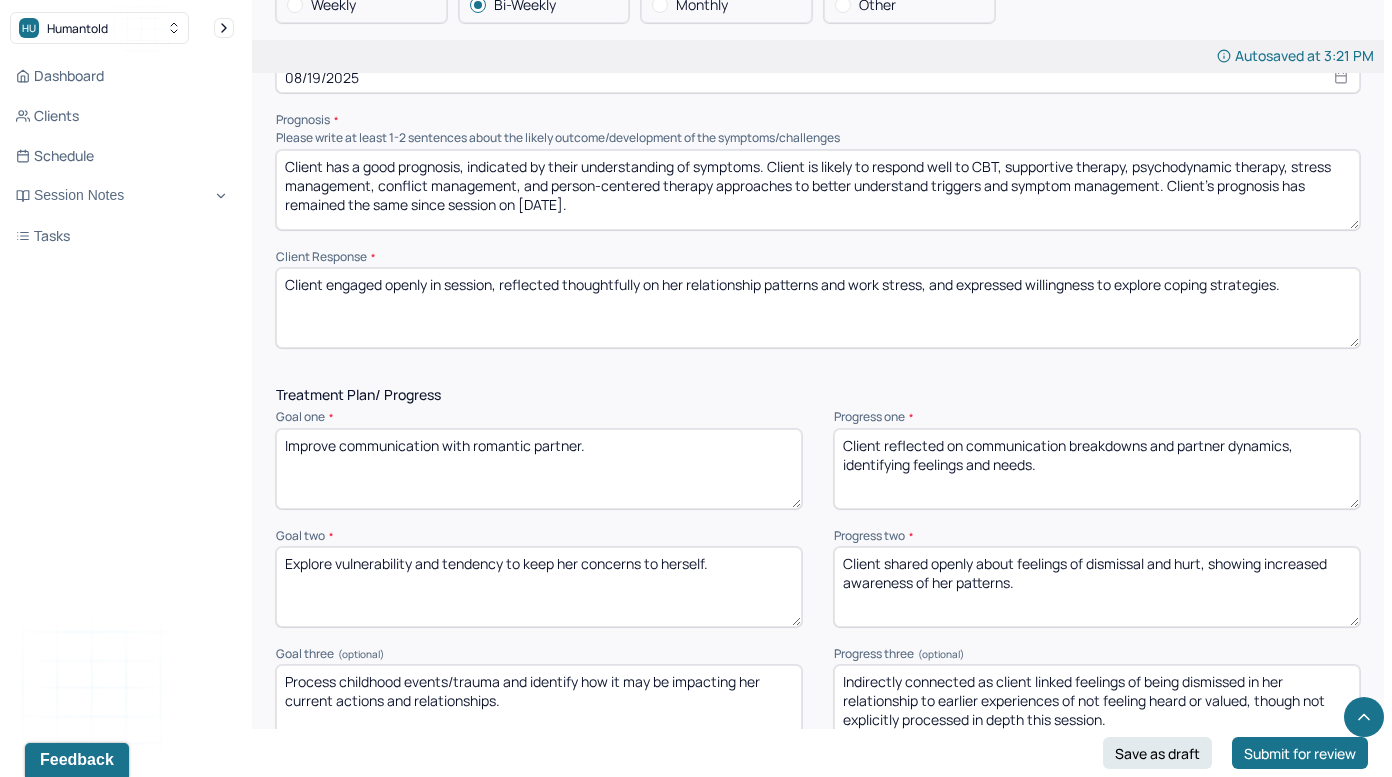 click on "Therapy Intervention Techniques Please select at least 1 intervention used Cognitive-Behavioral therapies Cognitive-Behavioral therapy (CBT) Dialectical Behavioral therapy (DBT) Modeling and skills training Trauma-focused CBT EDMR Rational Emotive Behaviour therapy Acceptance Commitment Therapy Solution Based Brief Therapy Mindfulness Based Cognitive Therapy Relationship based Interventions Attachment-oriented interventions Parent-child interaction therapy Parent interventions Other Client centered therapy/ Humanism Gestalt therapy Existential therapy Feminist therapy Psychodynamic therapy Grief therapy Internal family systems (IFS) Narrative therapy Positive psychology Psychoeducation Sex therapy Strength based theory Career Counseling Multisystemic family theory Plan What specific steps has the client committed to work on as homework or during the next session? What specific interventions or treatment plan changes will the clinician be focused on in the upcoming sessions? Frequency of sessions Weekly Other" at bounding box center [818, -106] 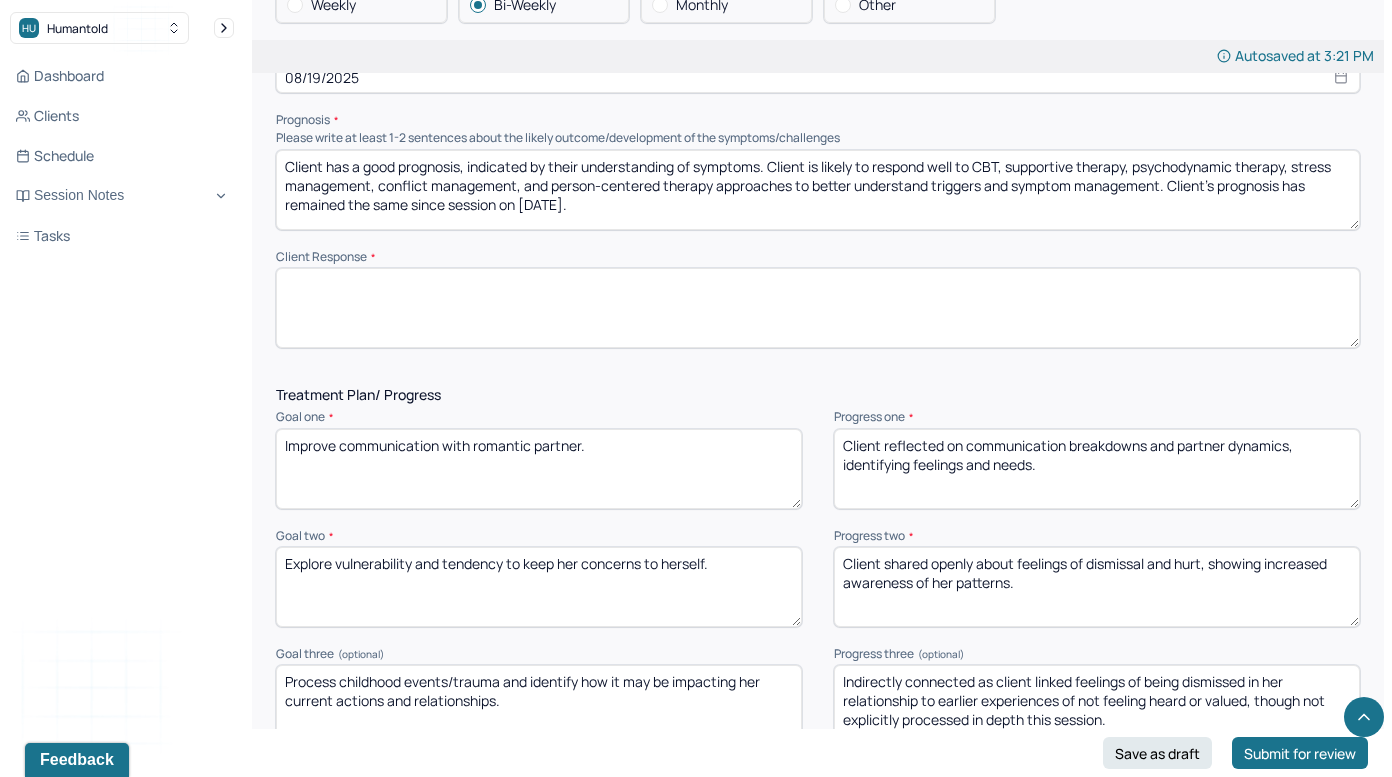 type 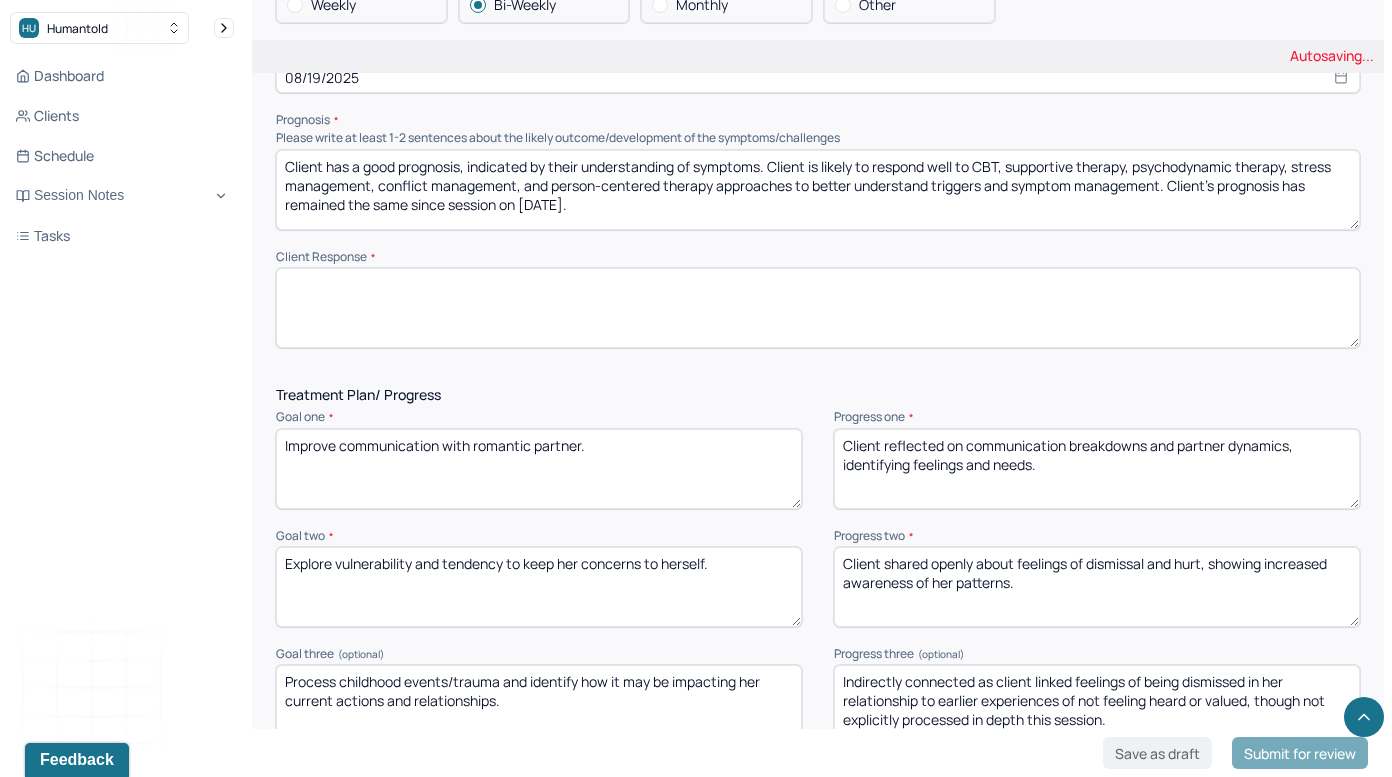 drag, startPoint x: 922, startPoint y: 436, endPoint x: 723, endPoint y: 310, distance: 235.53555 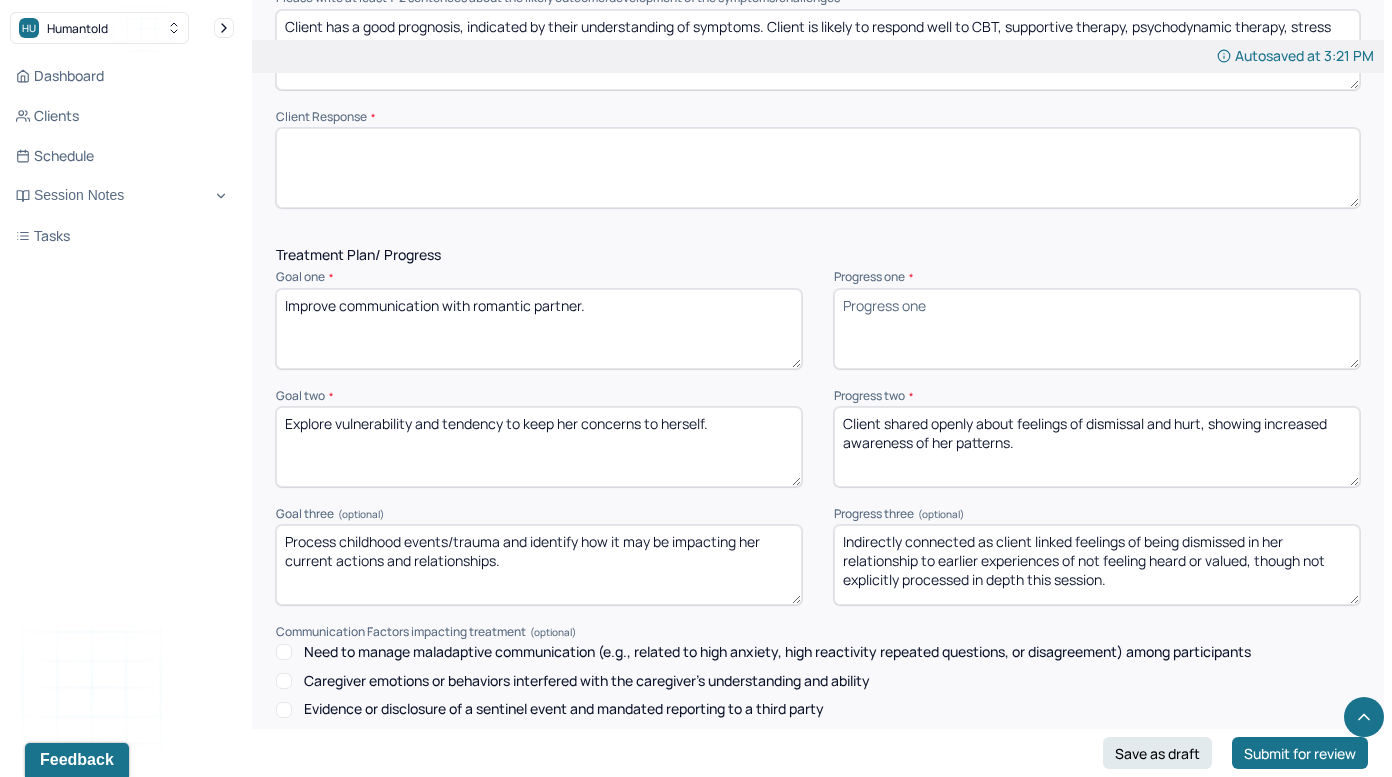 scroll, scrollTop: 2477, scrollLeft: 0, axis: vertical 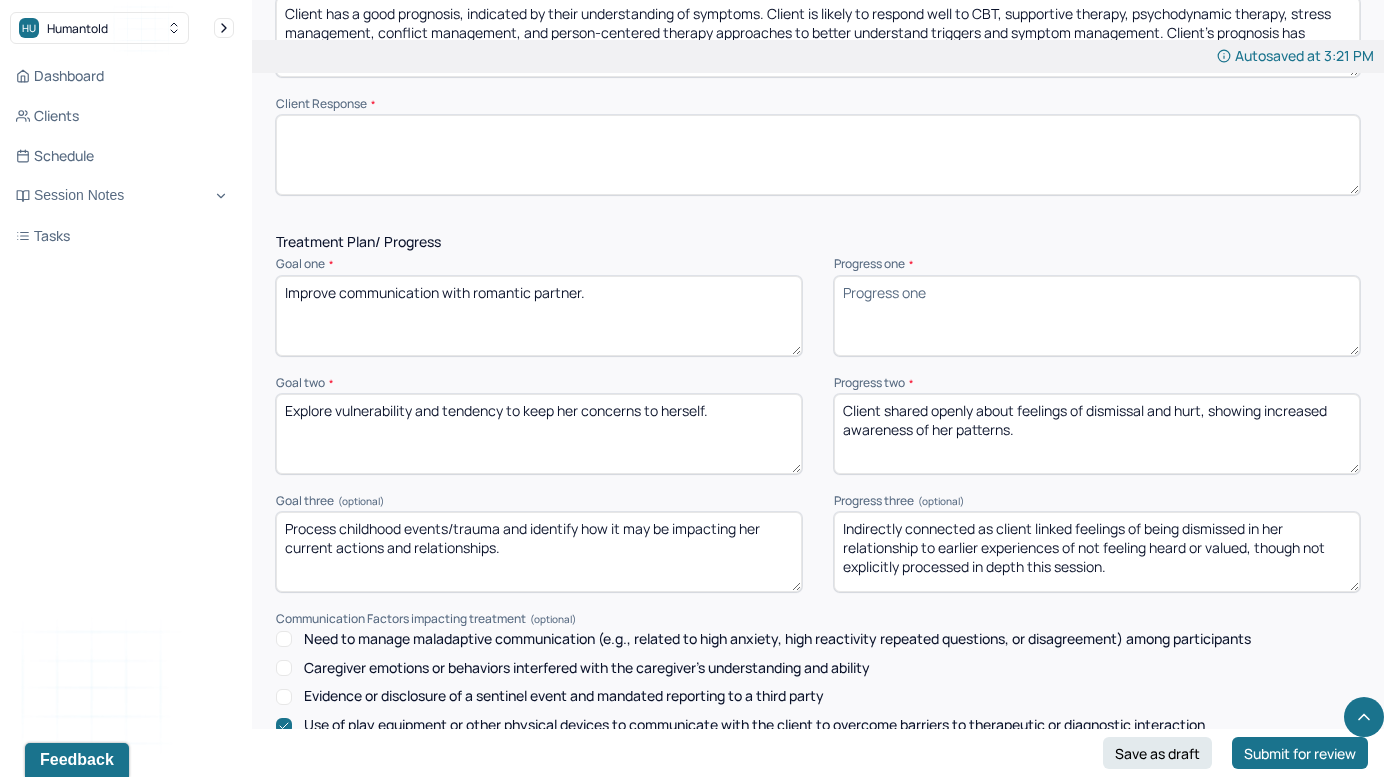 type 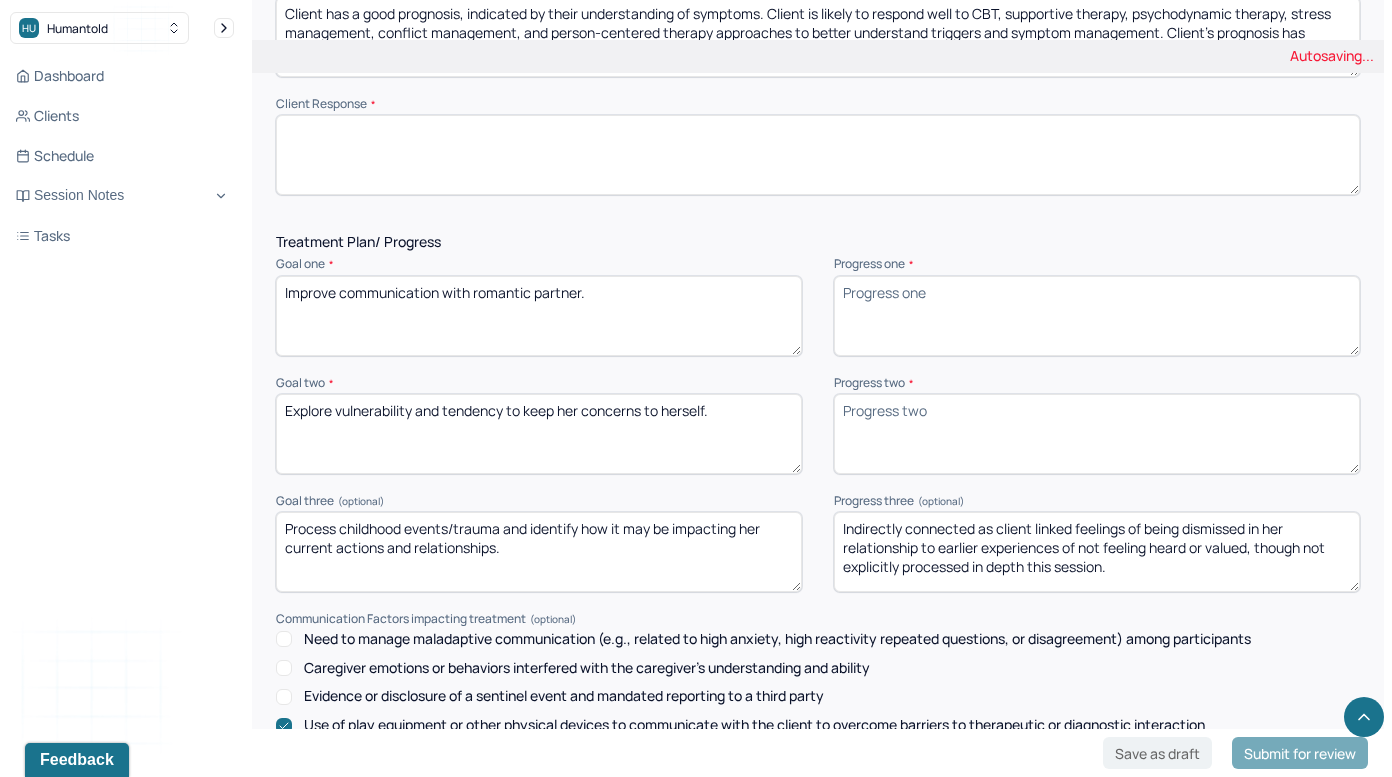 type 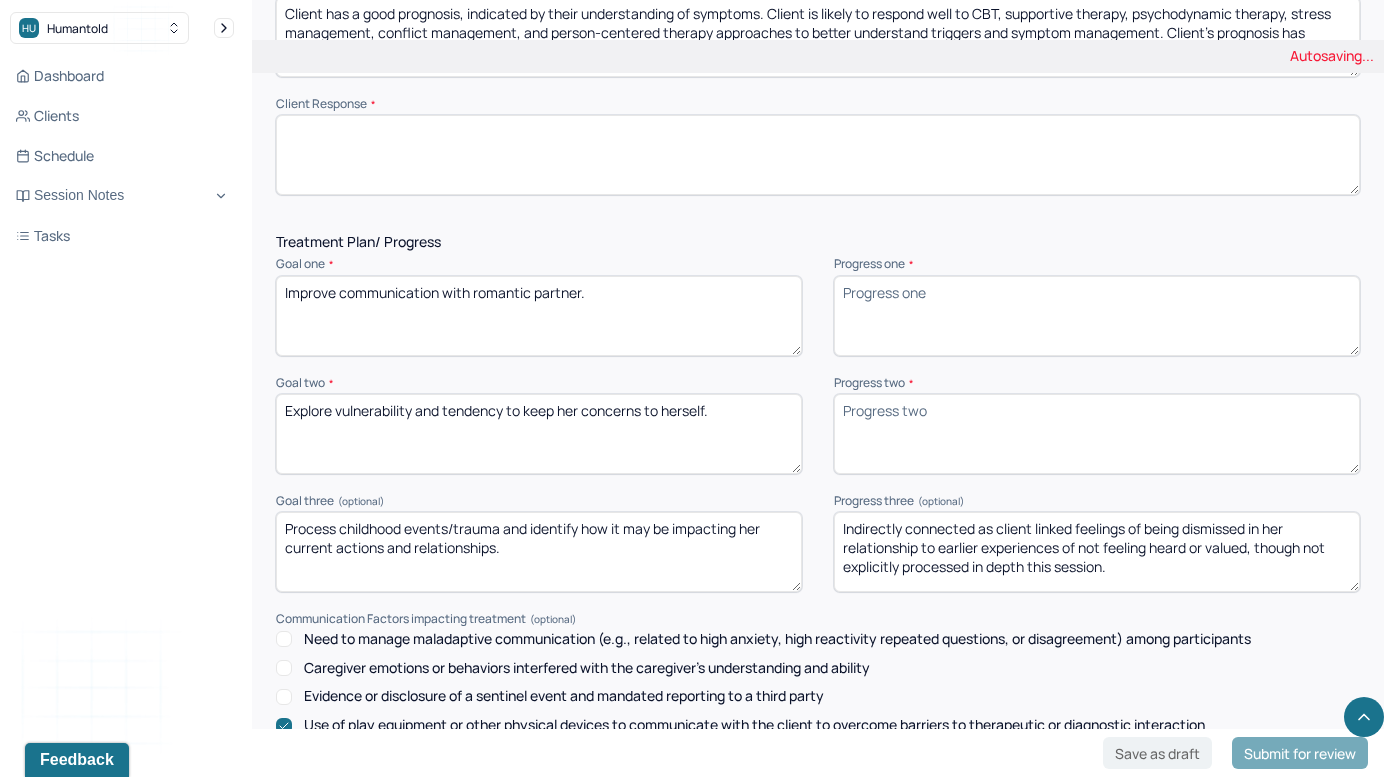 drag, startPoint x: 1139, startPoint y: 552, endPoint x: 726, endPoint y: 374, distance: 449.72546 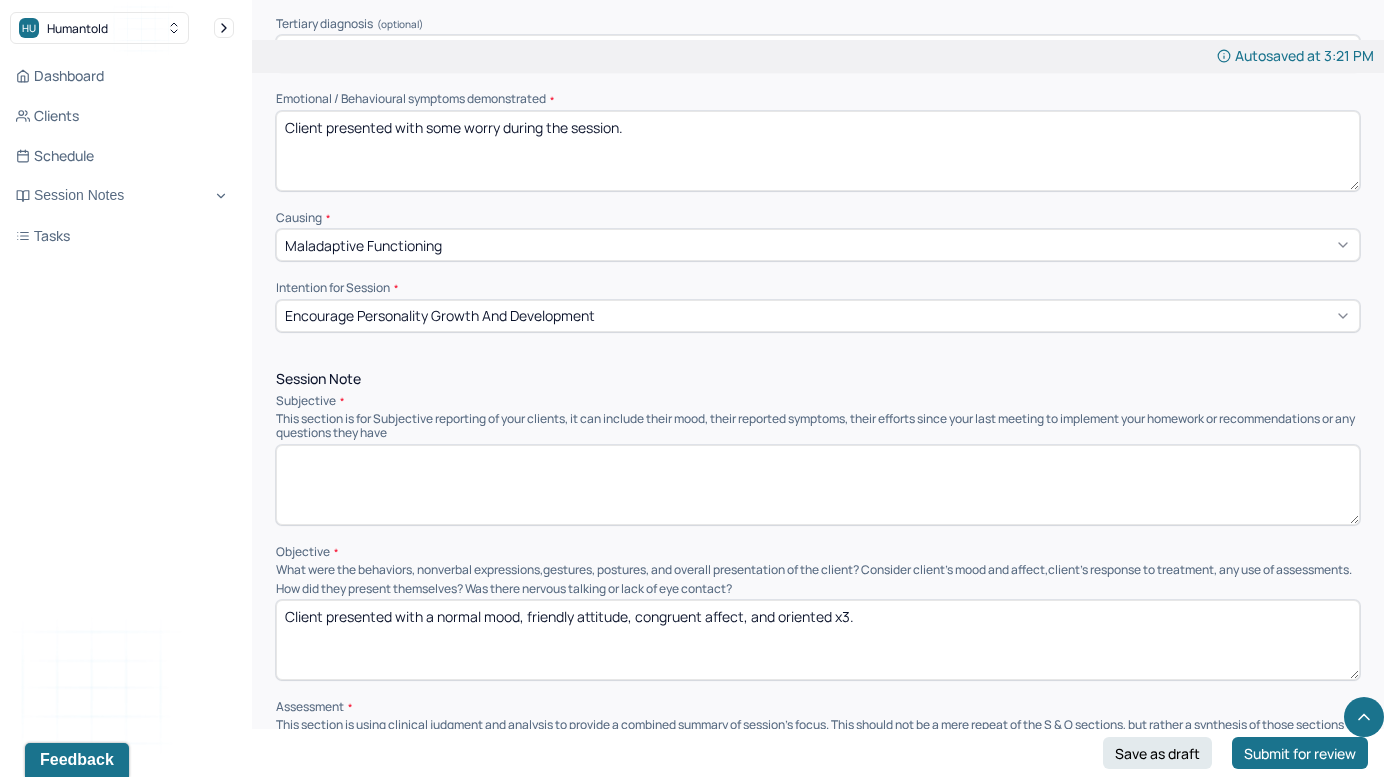 scroll, scrollTop: 878, scrollLeft: 0, axis: vertical 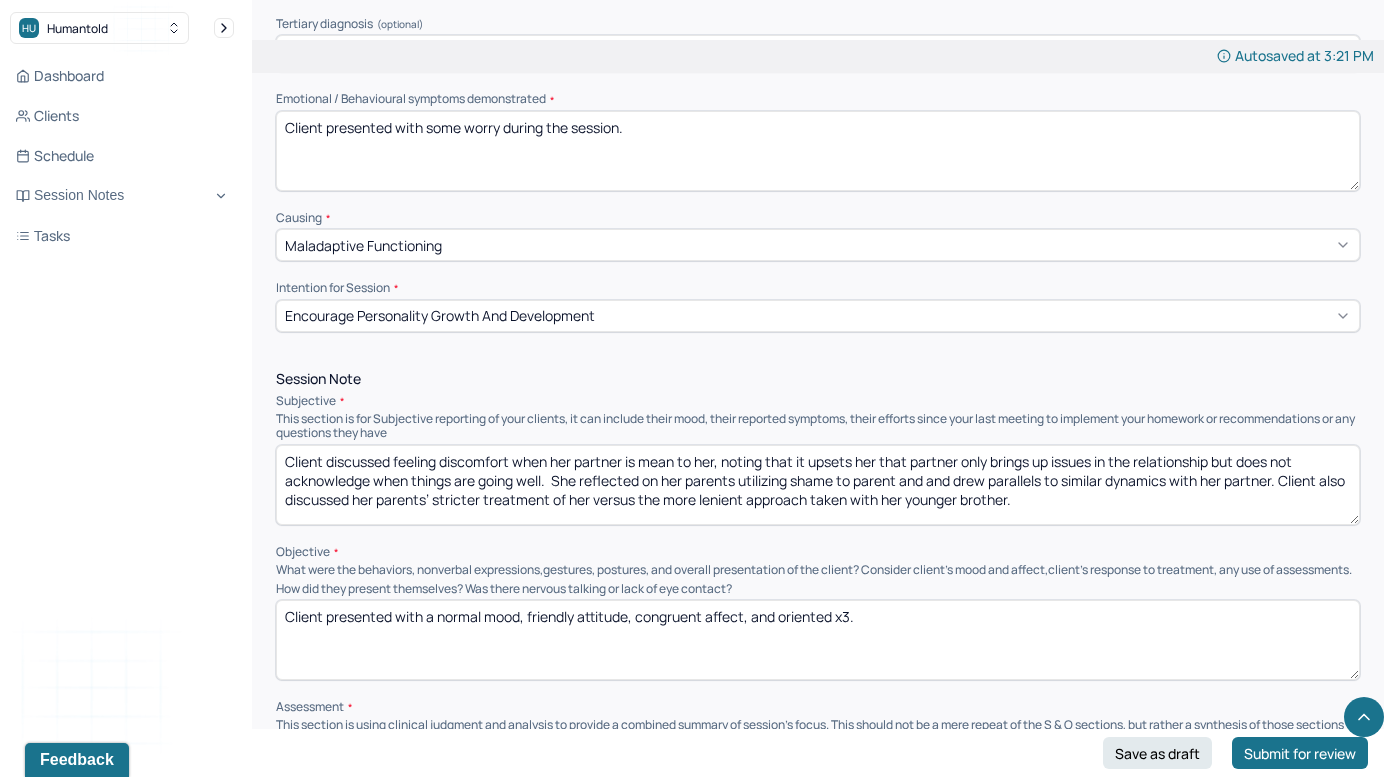 type on "Client discussed feeling discomfort when her partner is mean to her, noting that it upsets her that partner only brings up issues in the relationship but does not acknowledge when things are going well.  She reflected on her parents utilizing shame to parent and and drew parallels to similar dynamics with her partner. Client also discussed her parents’ stricter treatment of her versus the more lenient approach taken with her younger brother." 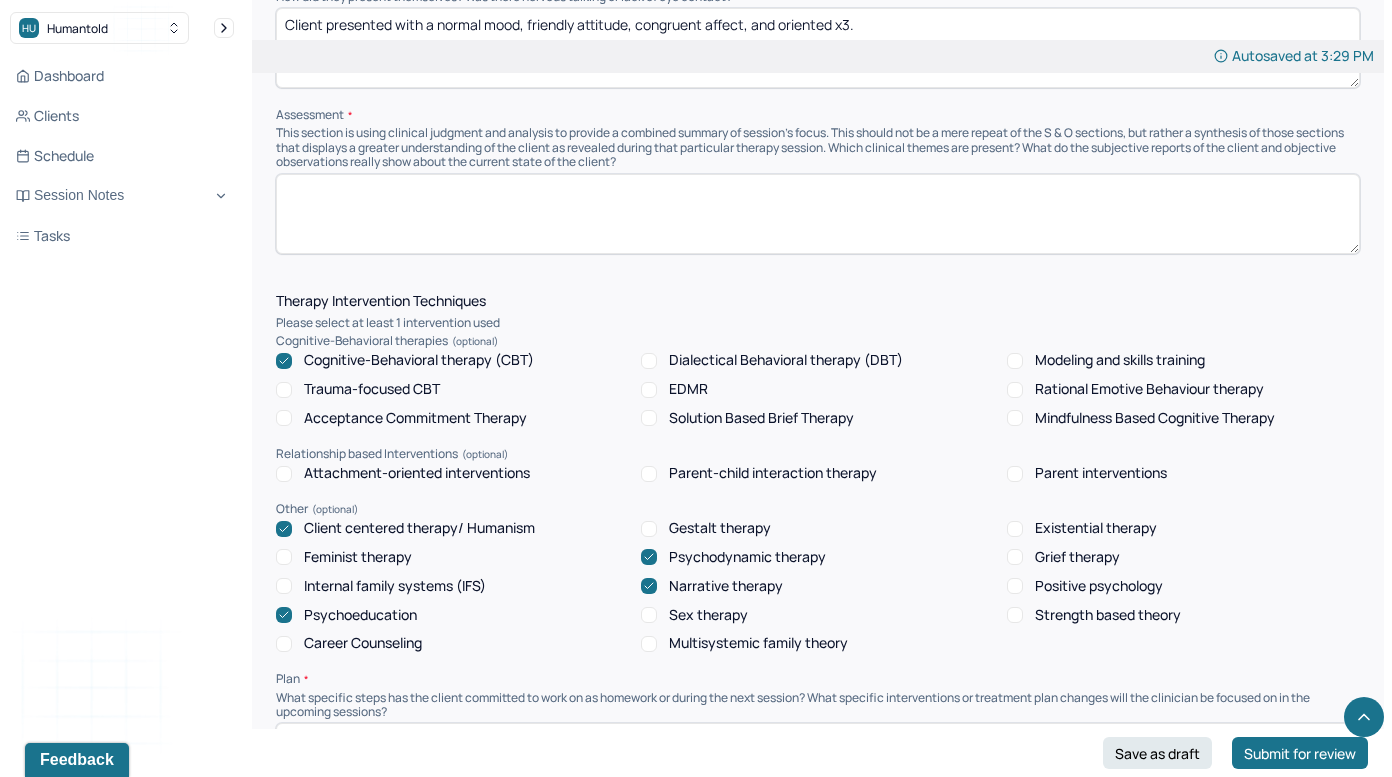 scroll, scrollTop: 1518, scrollLeft: 0, axis: vertical 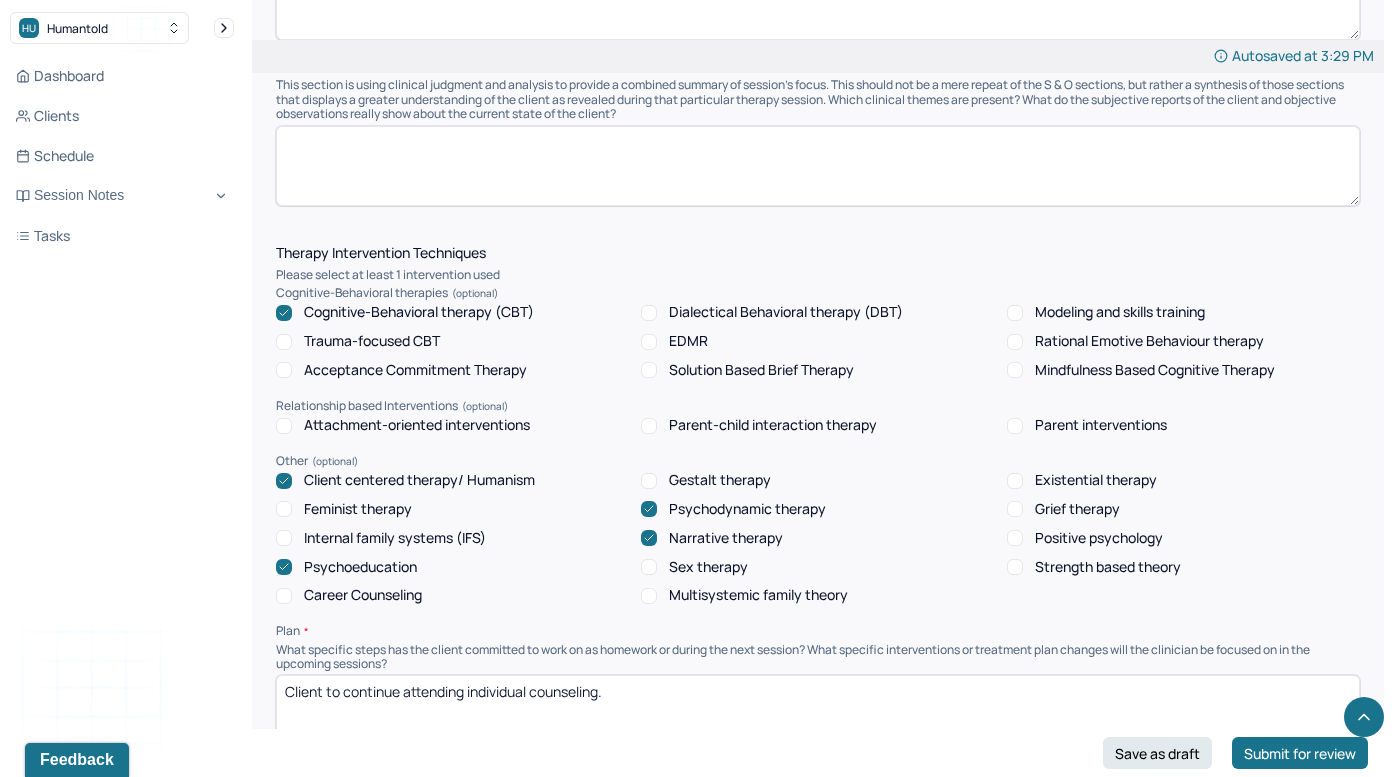 click at bounding box center (818, 166) 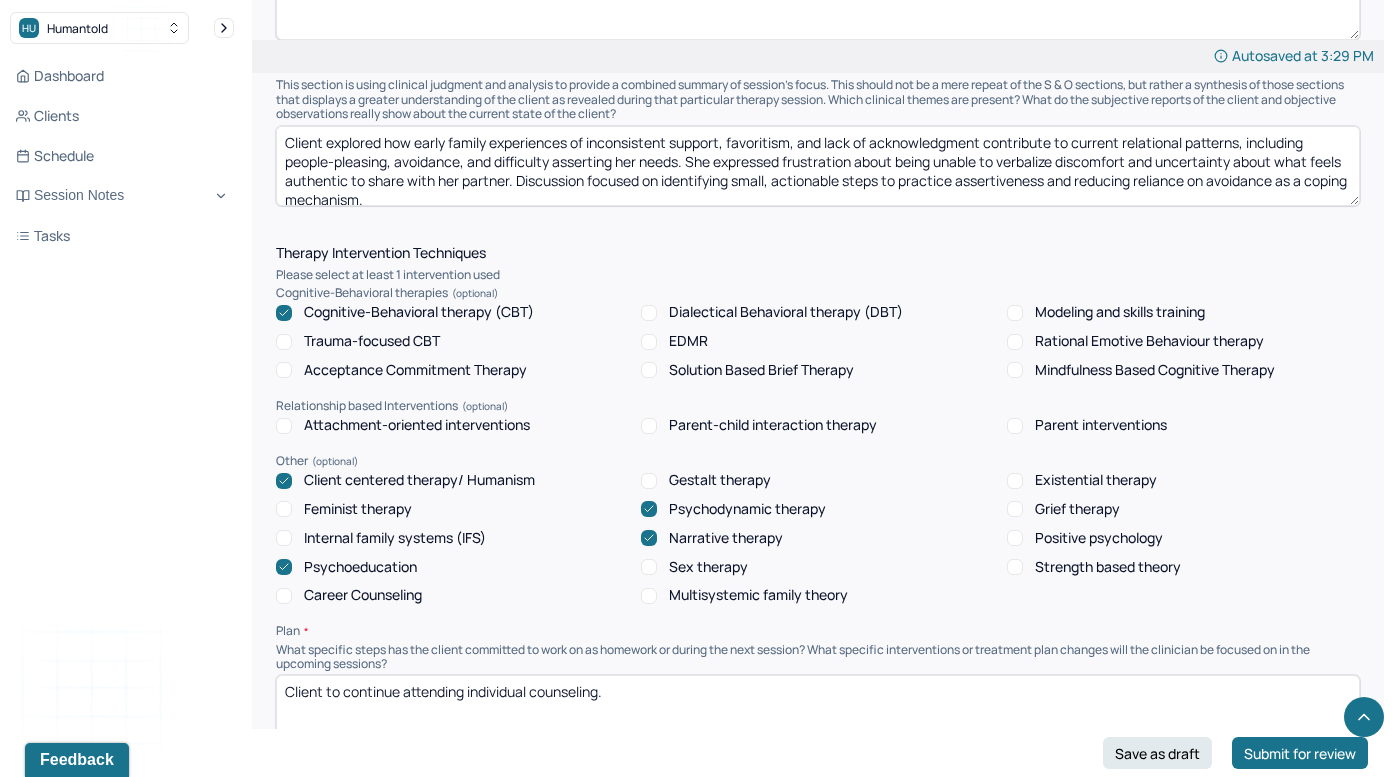 scroll, scrollTop: 4, scrollLeft: 0, axis: vertical 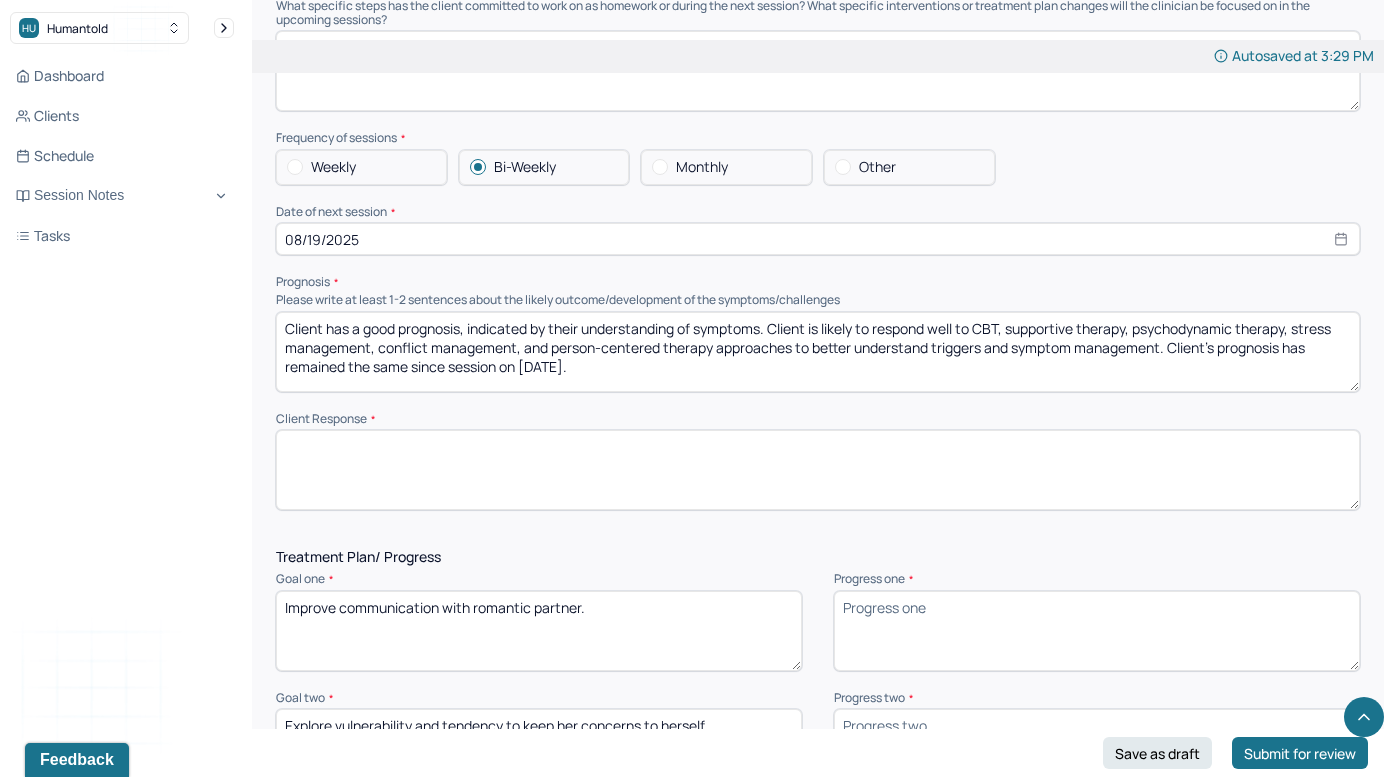 type on "Client explored how early family experiences of inconsistent support, favoritism, and lack of acknowledgment contribute to current relational patterns, including people-pleasing, avoidance, and difficulty asserting her needs. She expressed frustration about being unable to verbalize discomfort and uncertainty about what feels authentic to share with her partner. Discussion focused on identifying small, actionable steps to practice assertiveness and reducing reliance on avoidance as a coping mechanism." 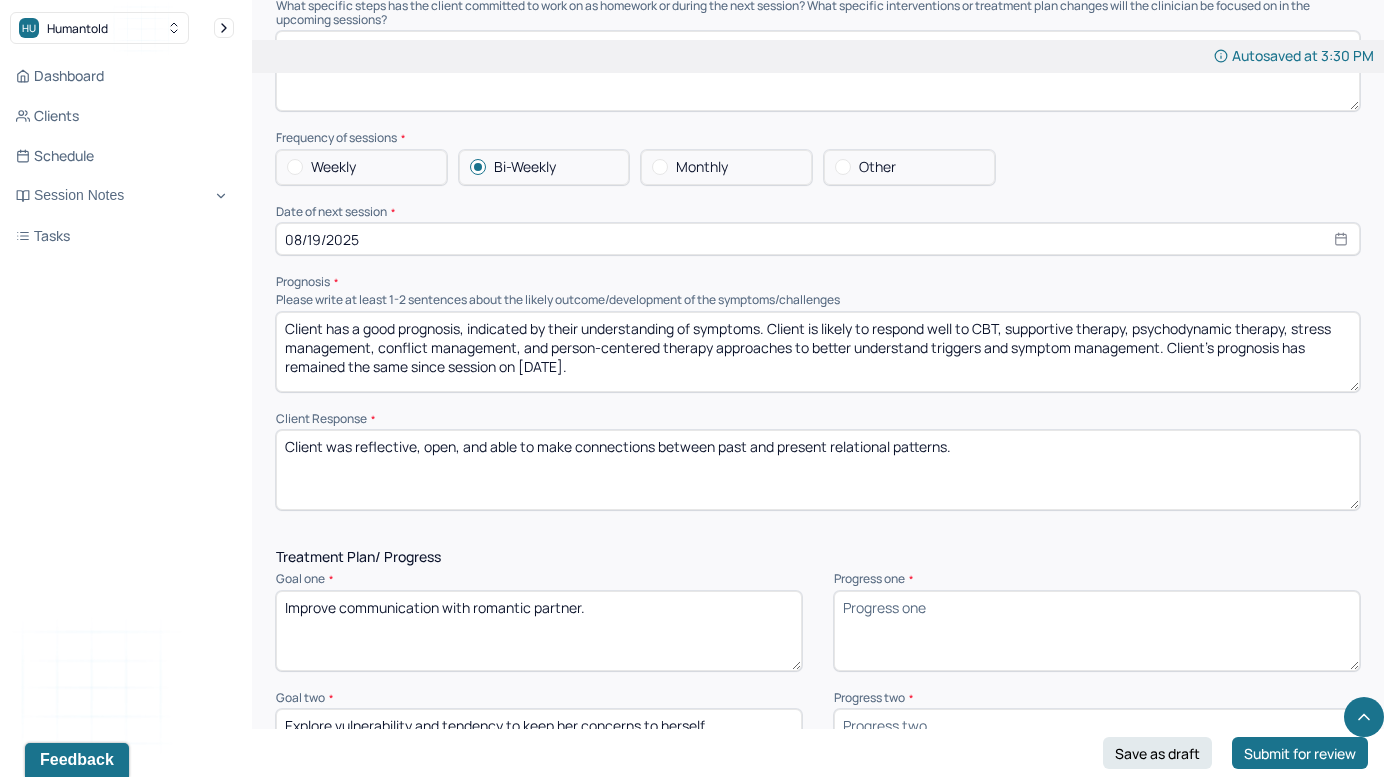 type on "Client was reflective, open, and able to make connections between past and present relational patterns." 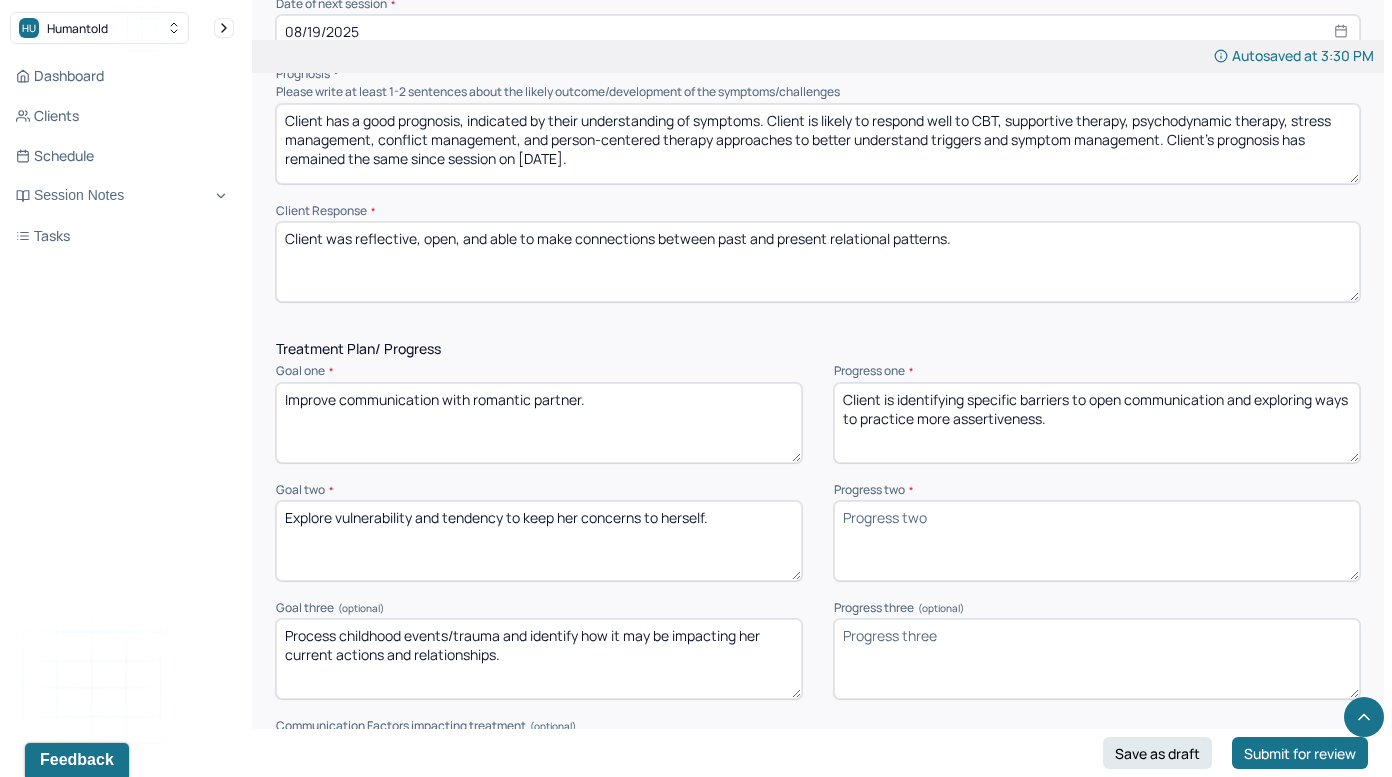 scroll, scrollTop: 2376, scrollLeft: 0, axis: vertical 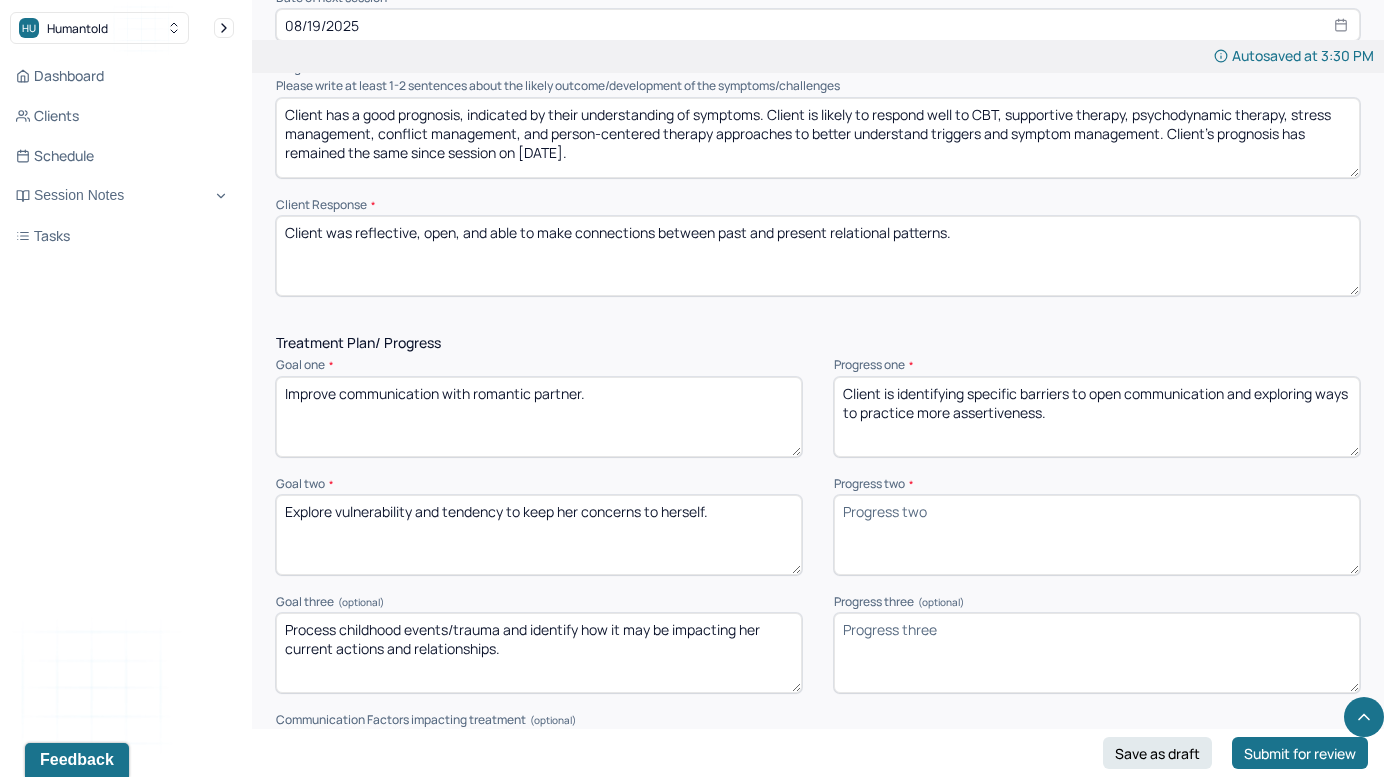 type on "Client is identifying specific barriers to open communication and exploring ways to practice more assertiveness." 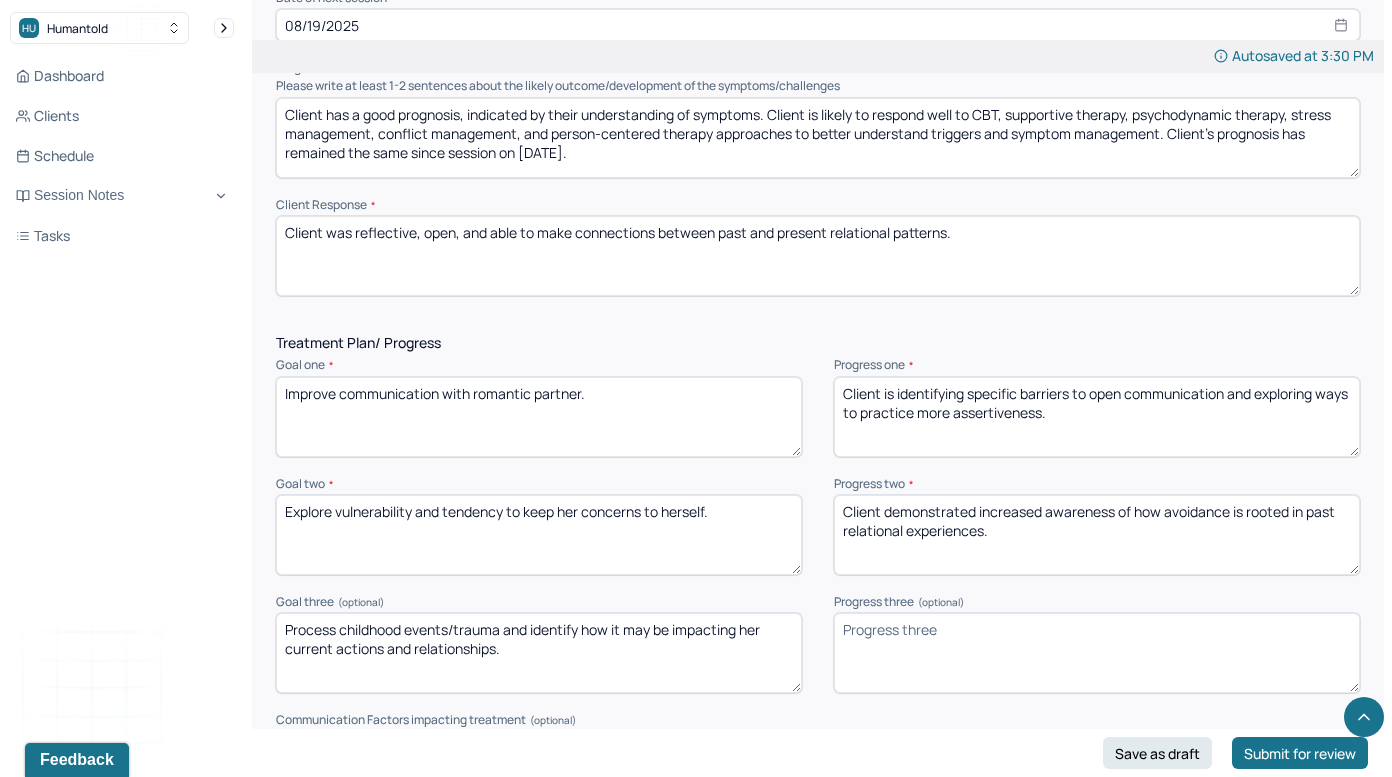 type on "Client demonstrated increased awareness of how avoidance is rooted in past relational experiences." 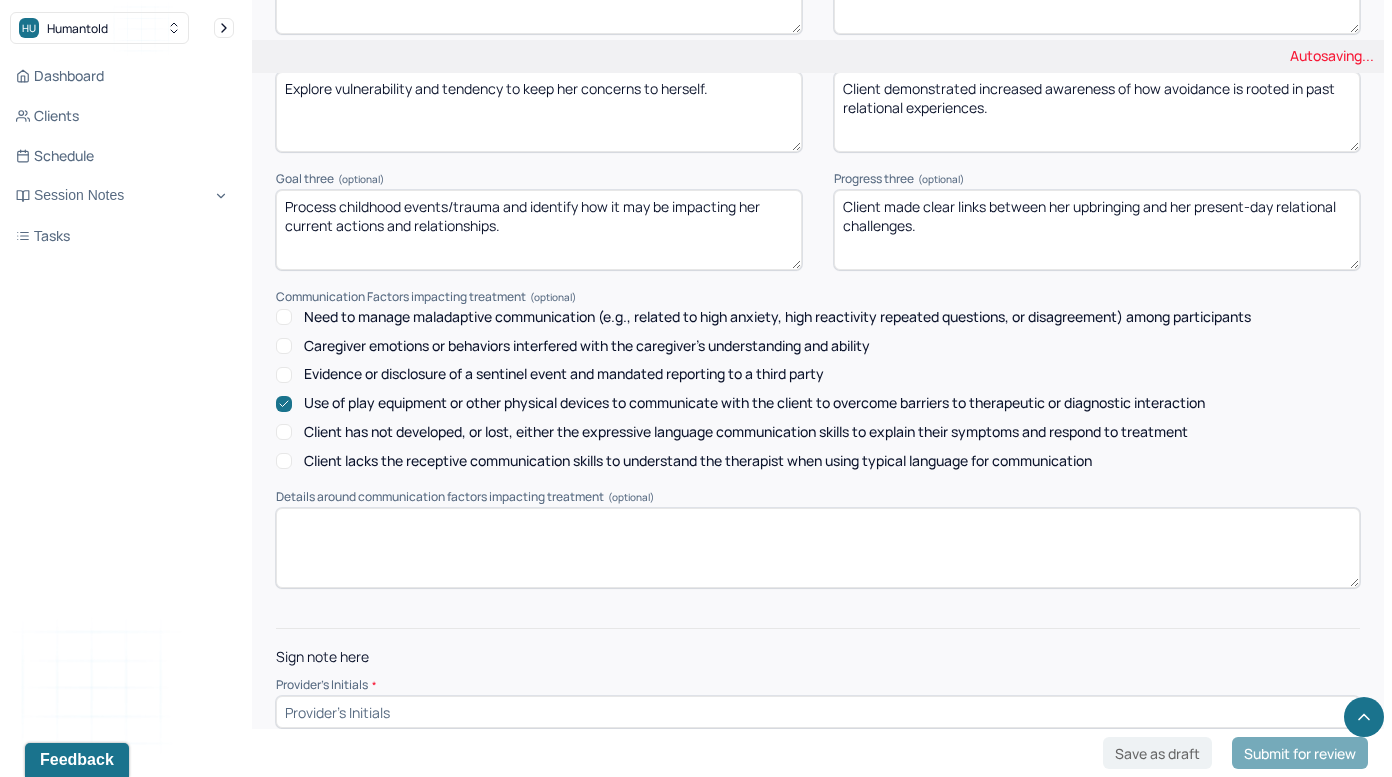 scroll, scrollTop: 2798, scrollLeft: 0, axis: vertical 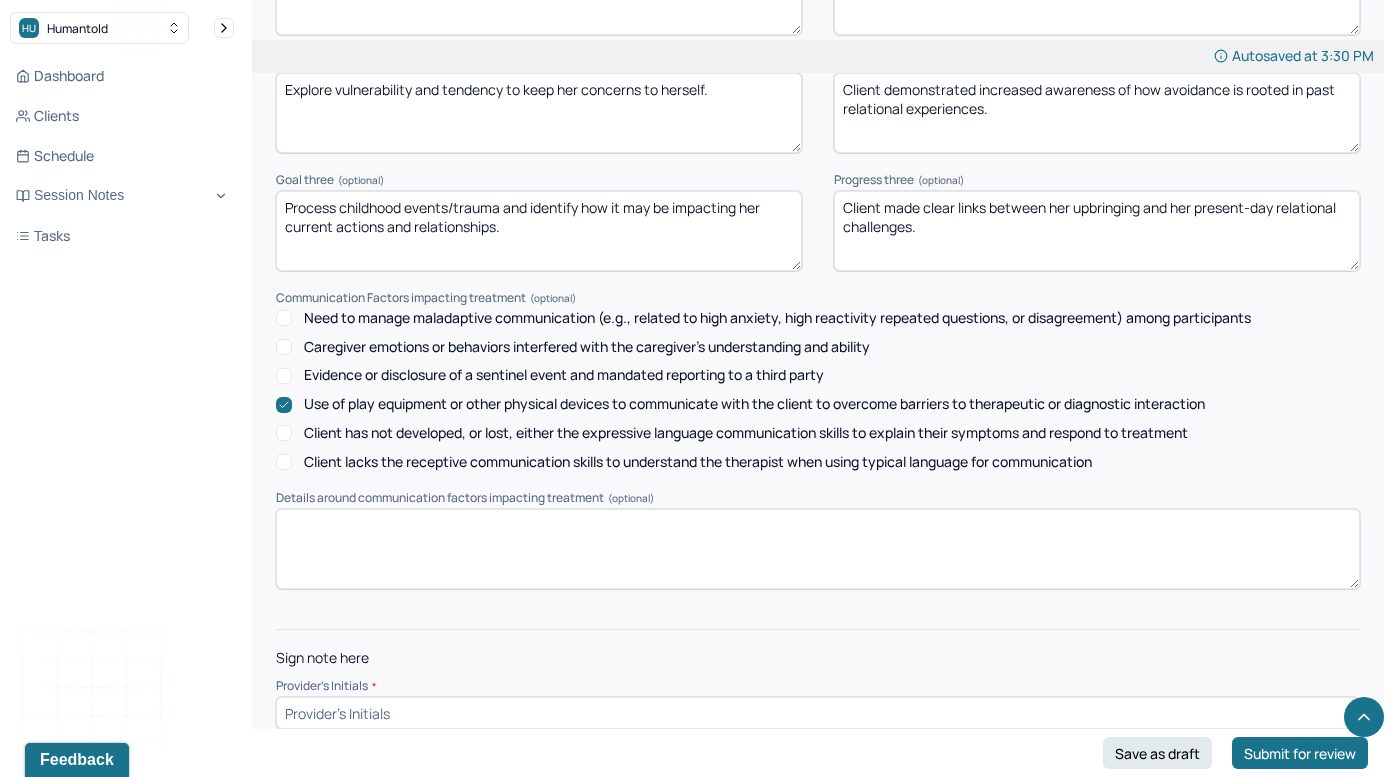 type on "Client made clear links between her upbringing and her present-day relational challenges." 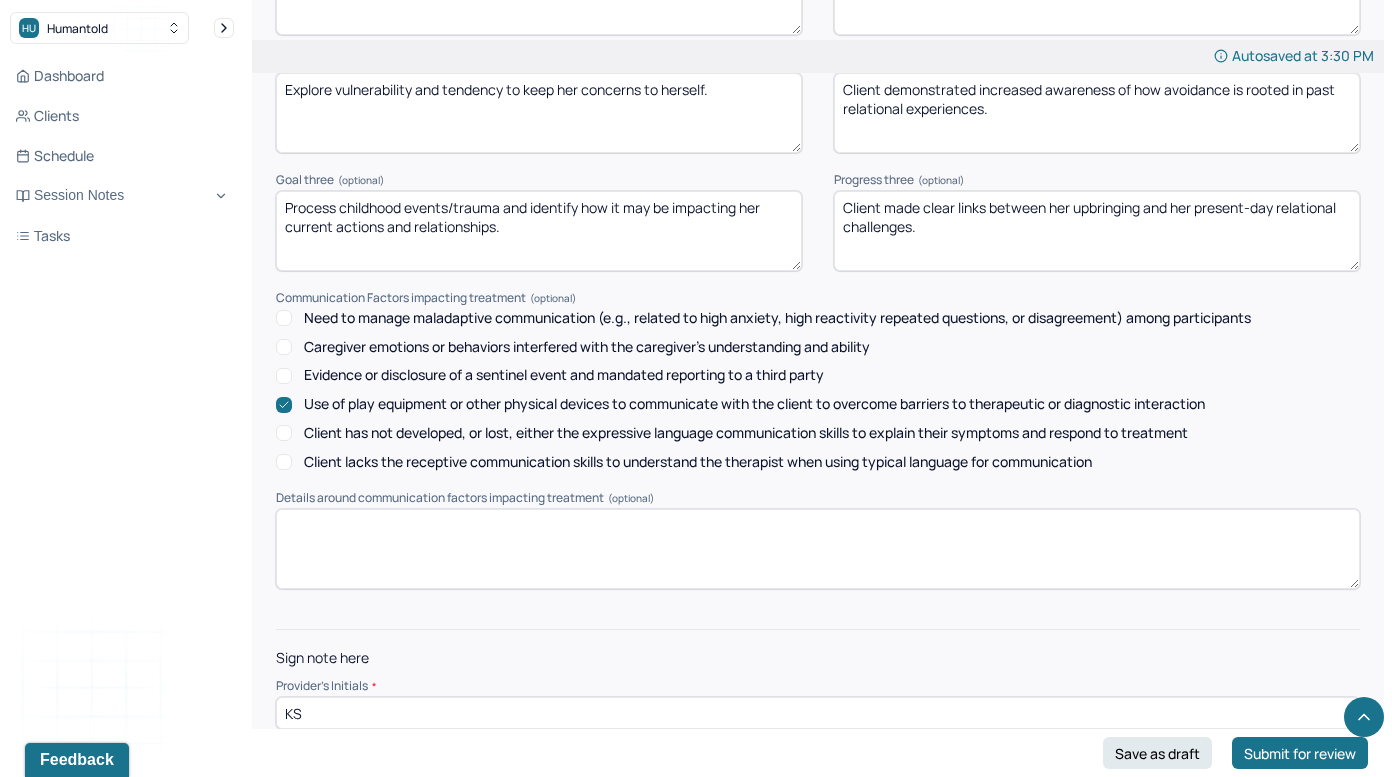 type on "KS" 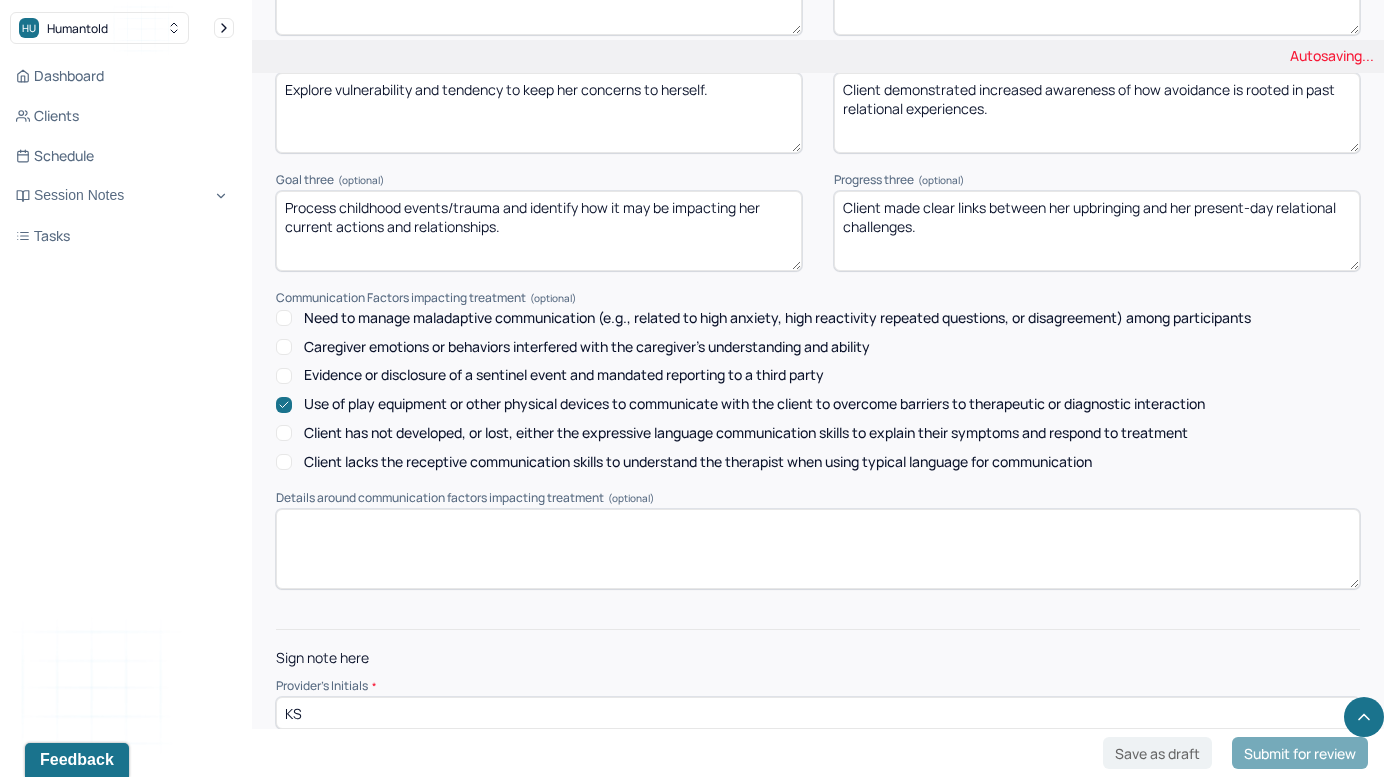 click 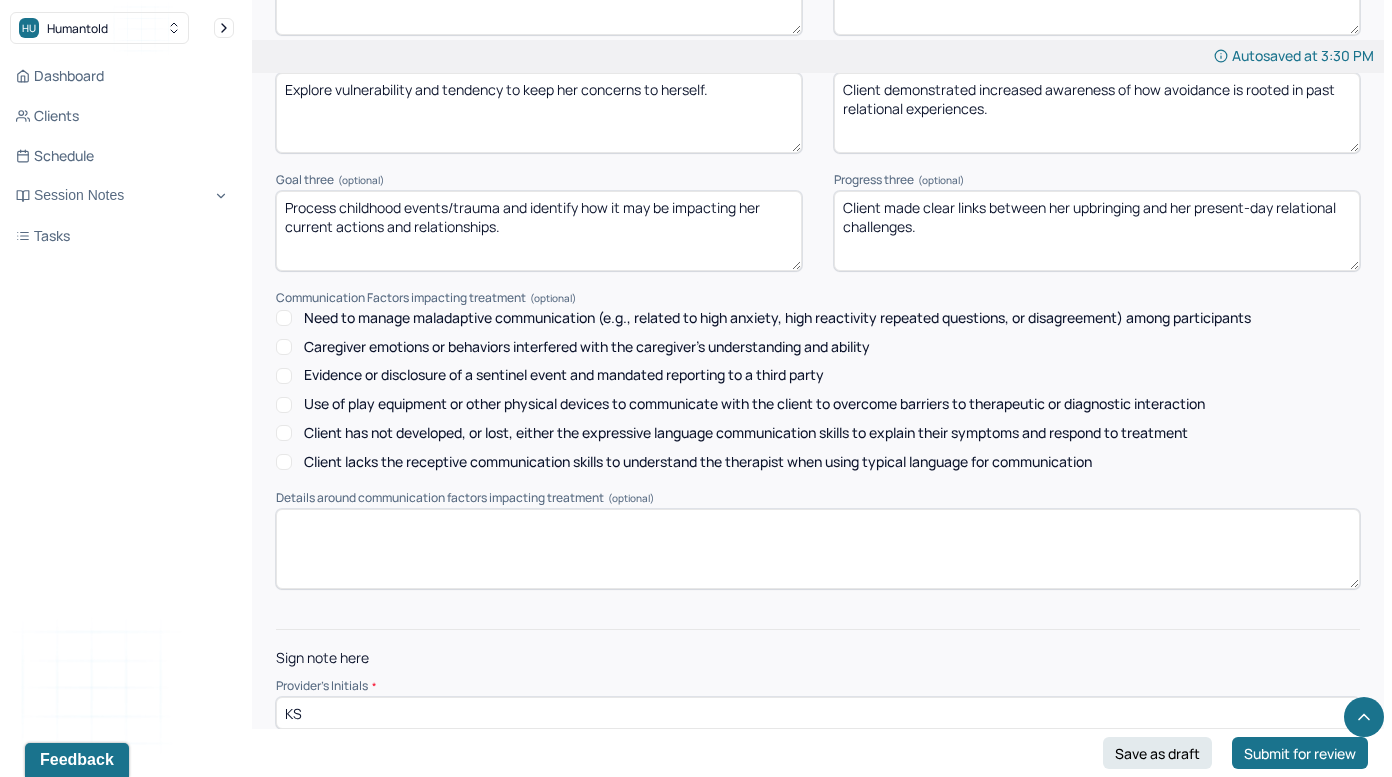 click on "Appointment location * Teletherapy Client Teletherapy Location here Home Office Other Provider Teletherapy Location Home Office Other Consent was received for the teletherapy session The teletherapy session was conducted via video Primary diagnosis * F43.20 ADJUSTMENT DISORDER UNSPECIFIED Secondary diagnosis (optional) Secondary diagnosis Tertiary diagnosis (optional) Tertiary diagnosis Emotional / Behavioural symptoms demonstrated * Client presented with some worry during the session.  Causing * Maladaptive Functioning Intention for Session * Encourage personality growth and development Session Note Subjective Objective How did they present themselves? Was there nervous talking or lack of eye contact? Assessment Therapy Intervention Techniques Trauma-focused CBT EDMR * *" at bounding box center [818, -857] 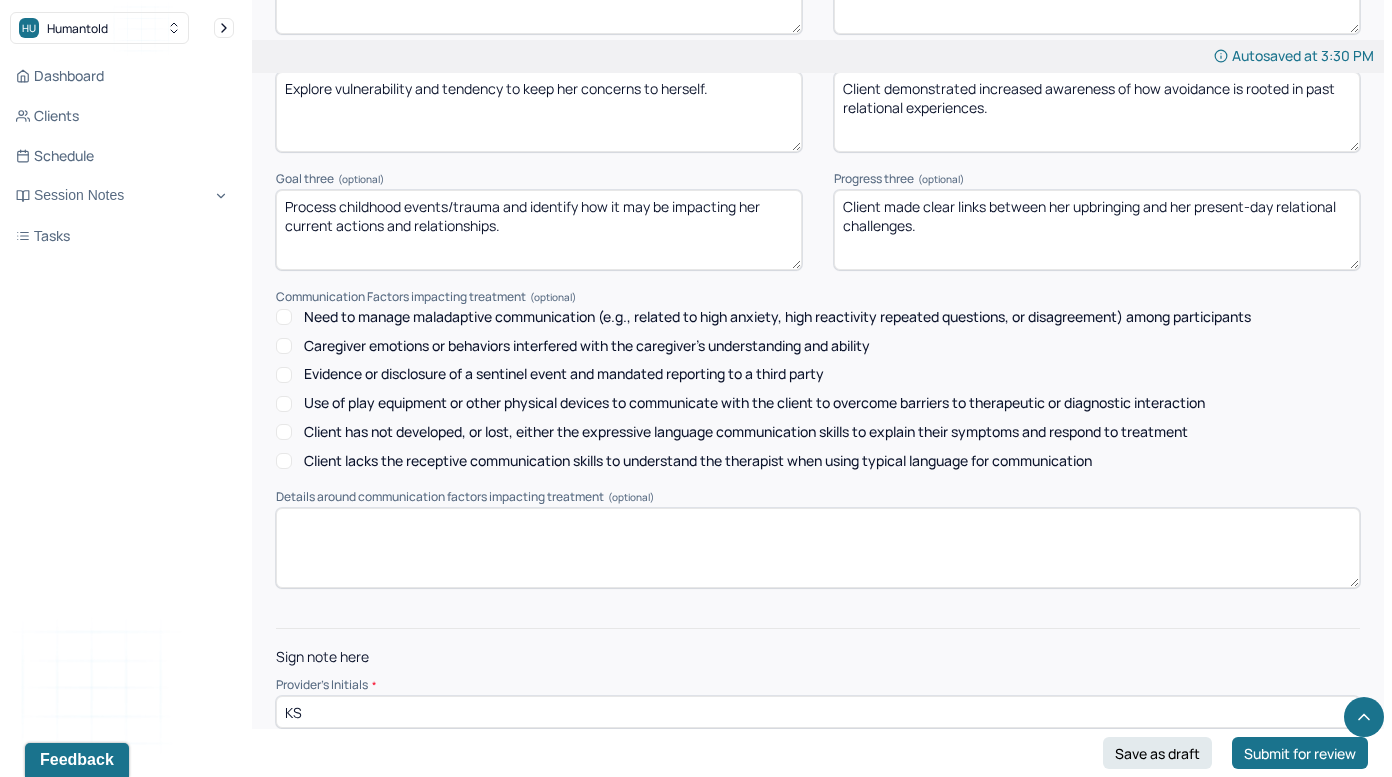scroll, scrollTop: 2798, scrollLeft: 0, axis: vertical 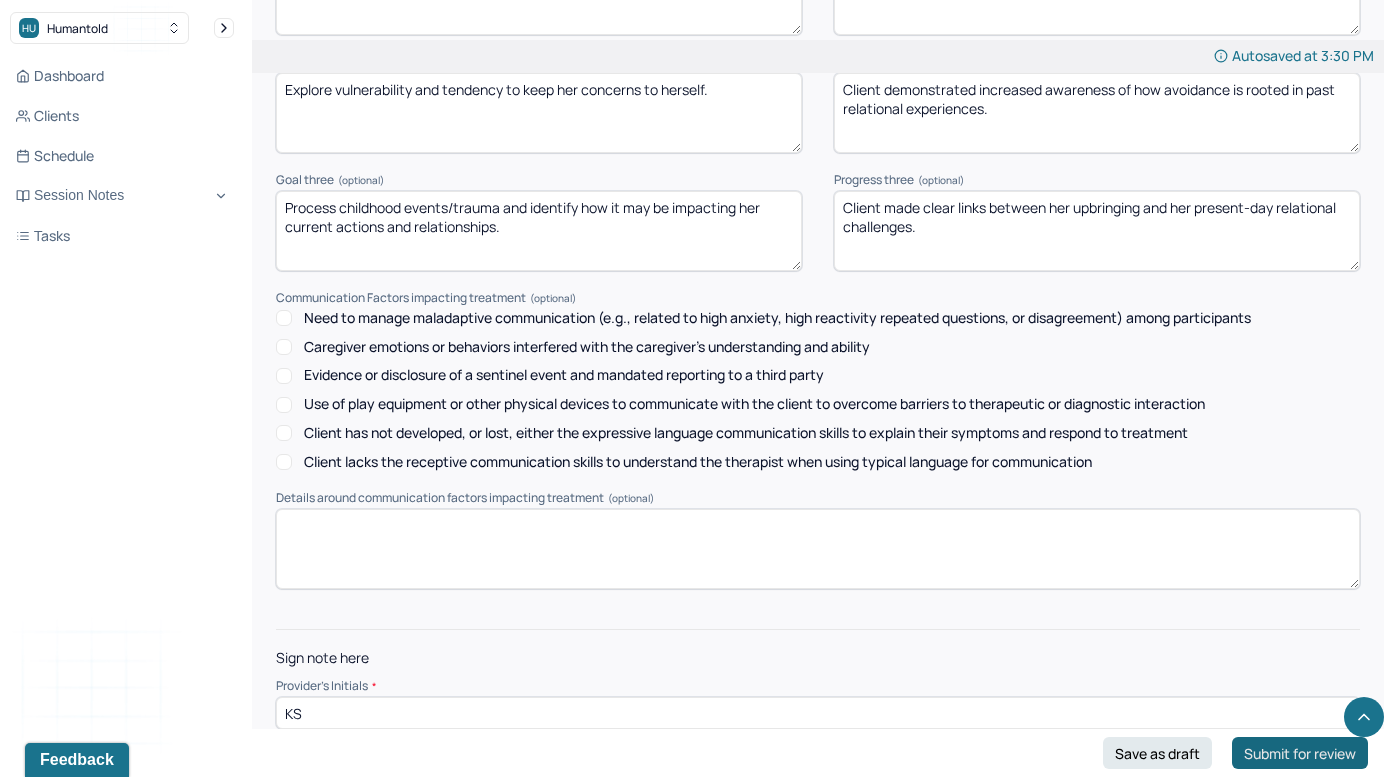 click on "Submit for review" at bounding box center (1300, 753) 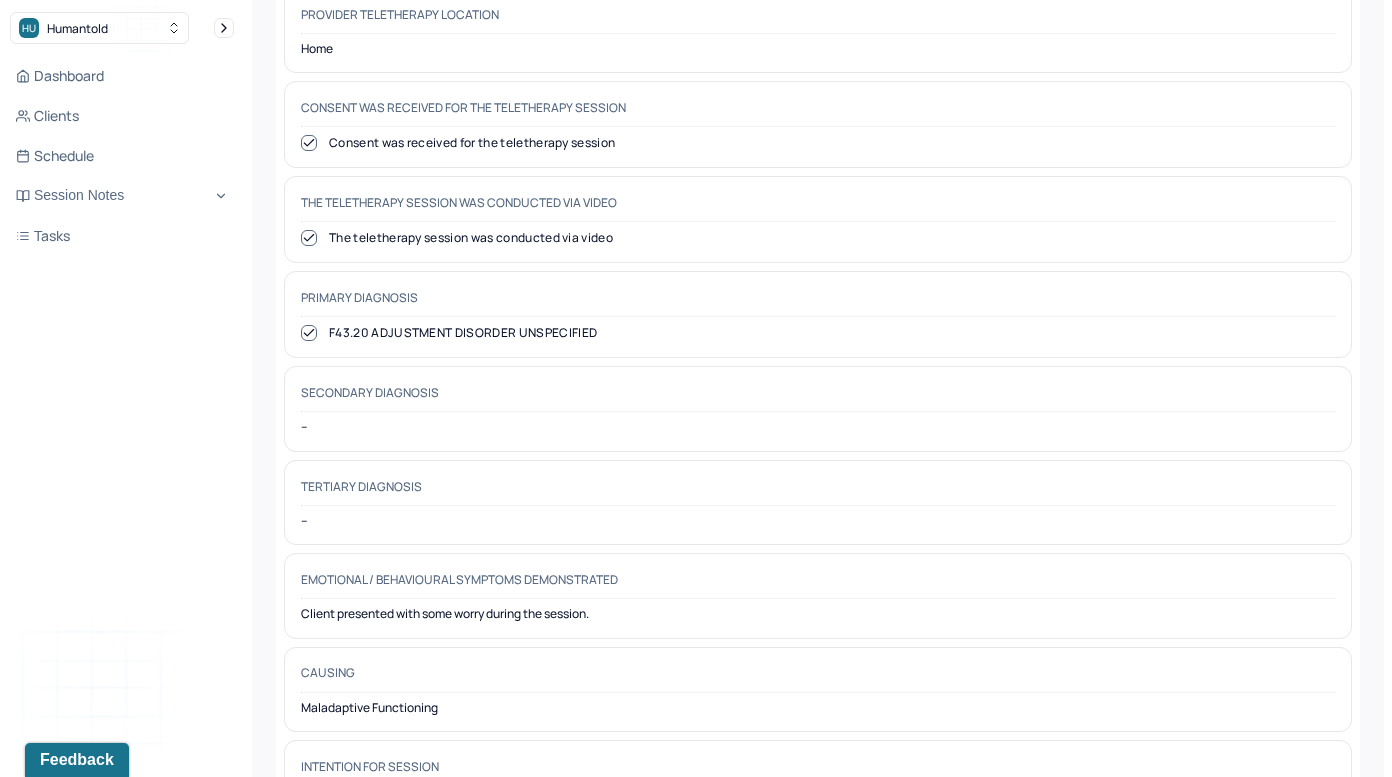 scroll, scrollTop: 1222, scrollLeft: 0, axis: vertical 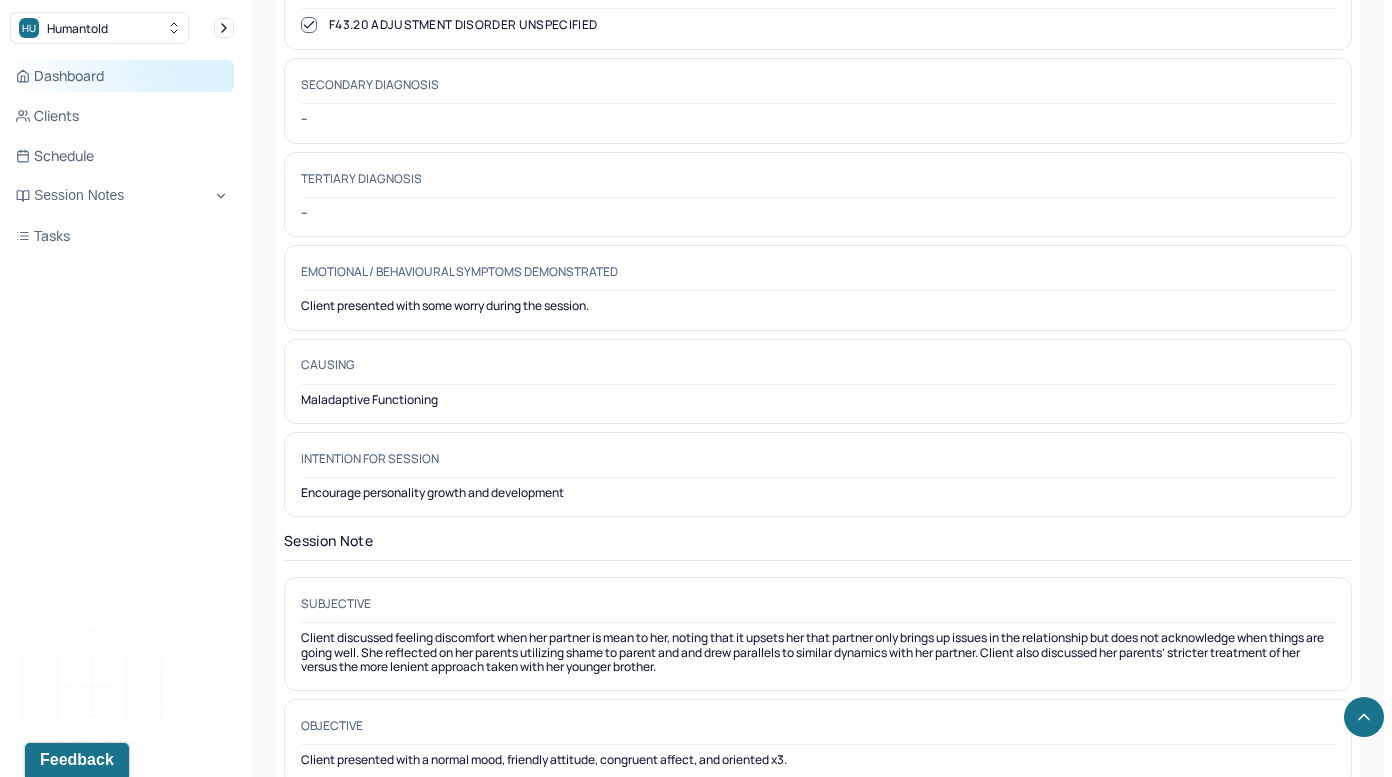 click on "Dashboard" at bounding box center [122, 76] 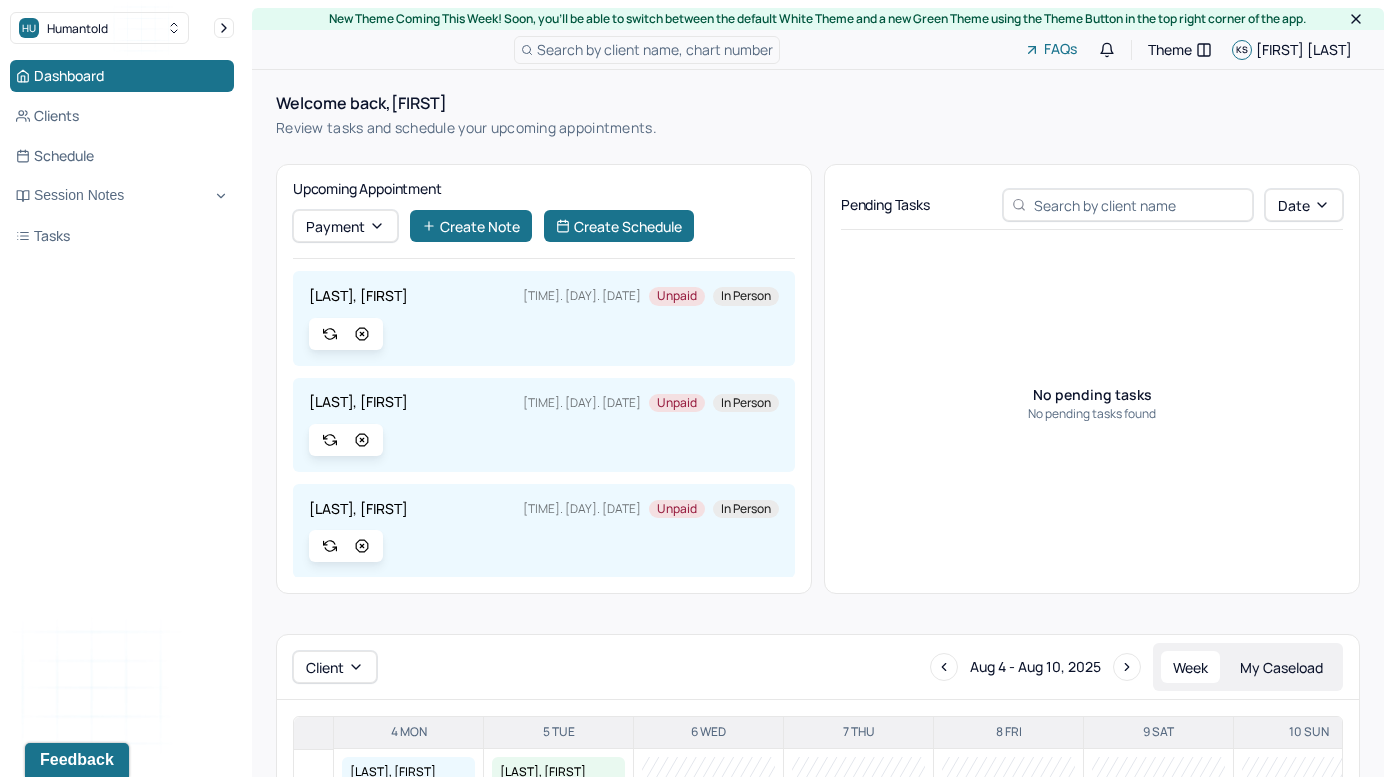 scroll, scrollTop: 0, scrollLeft: 0, axis: both 